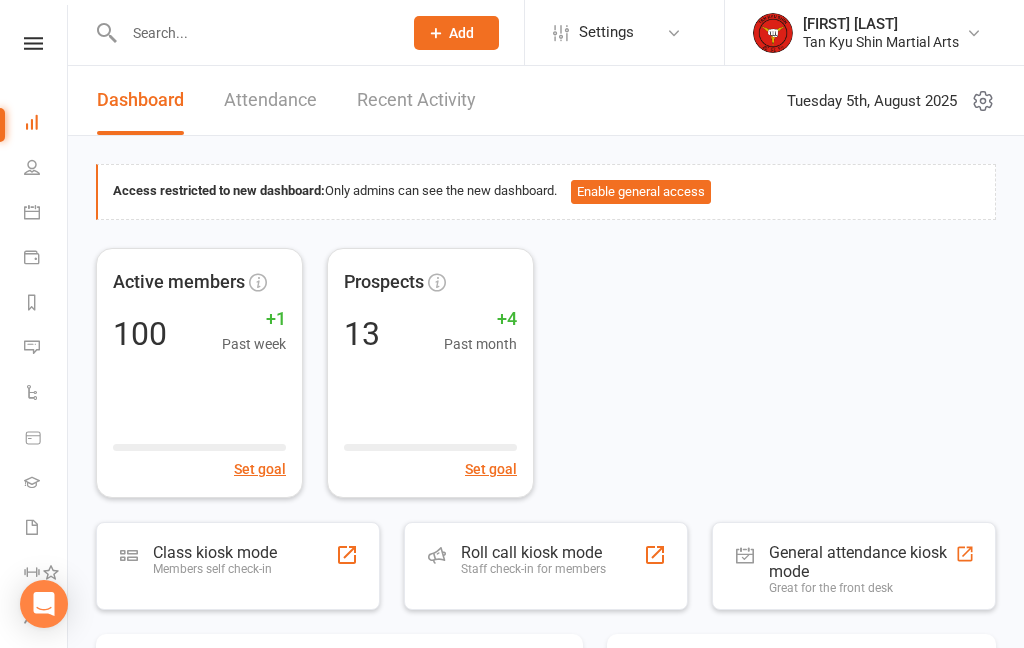 scroll, scrollTop: 0, scrollLeft: 0, axis: both 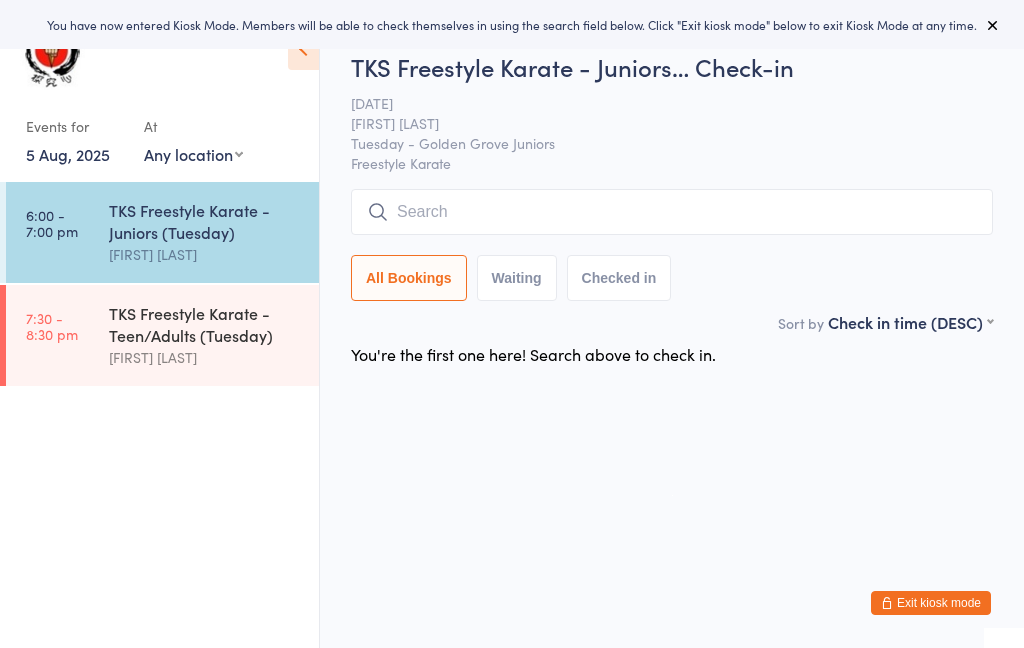 click at bounding box center [672, 212] 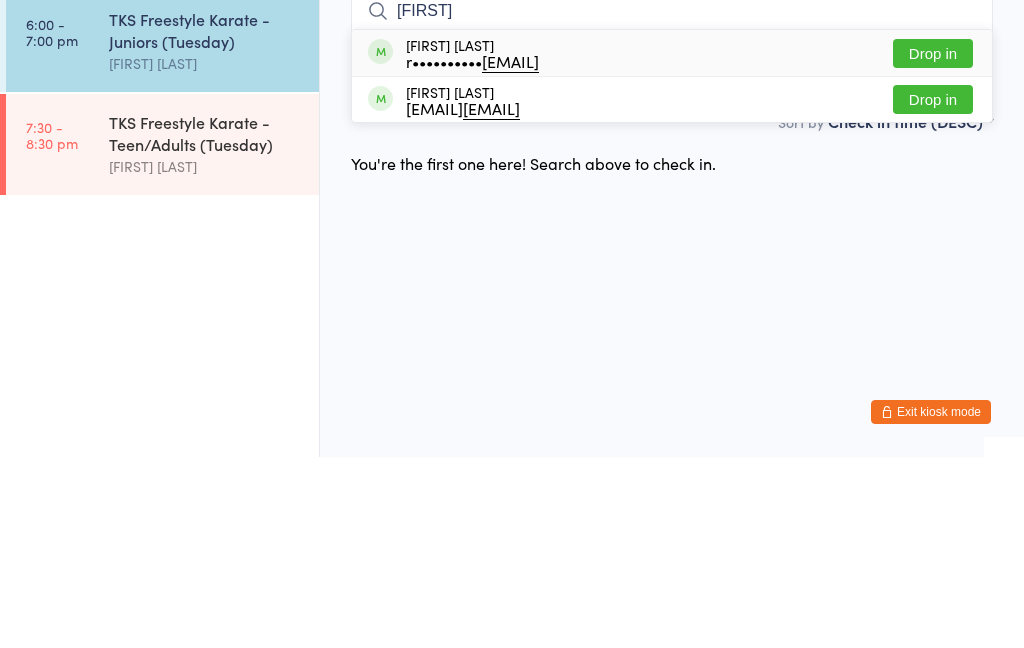 type on "Rich" 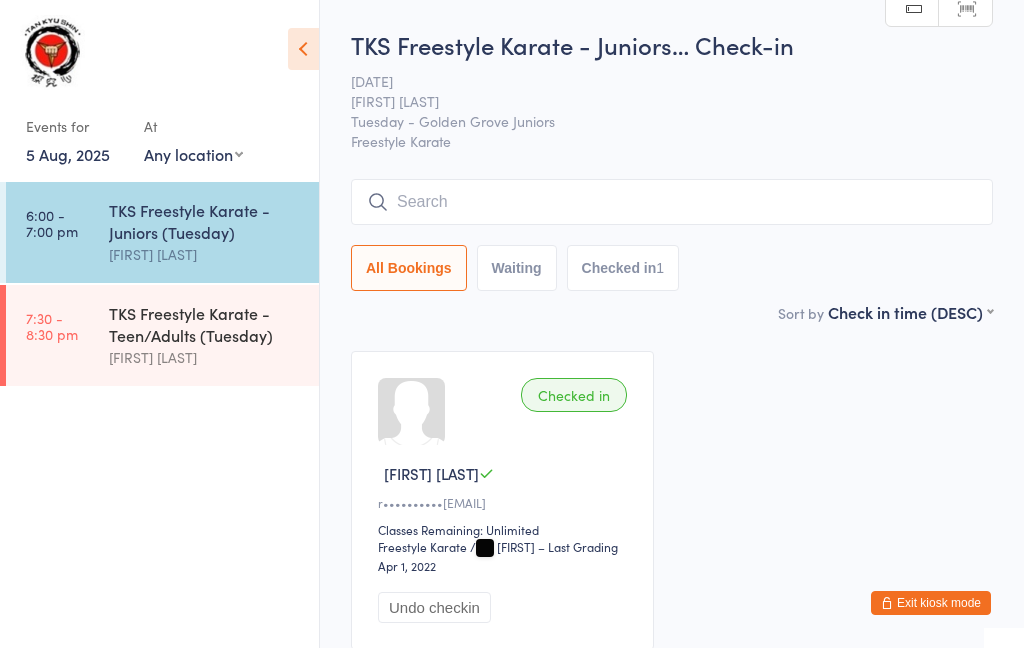 click on "TKS Freestyle Karate - Teen/Adults (Tuesday)" at bounding box center (205, 324) 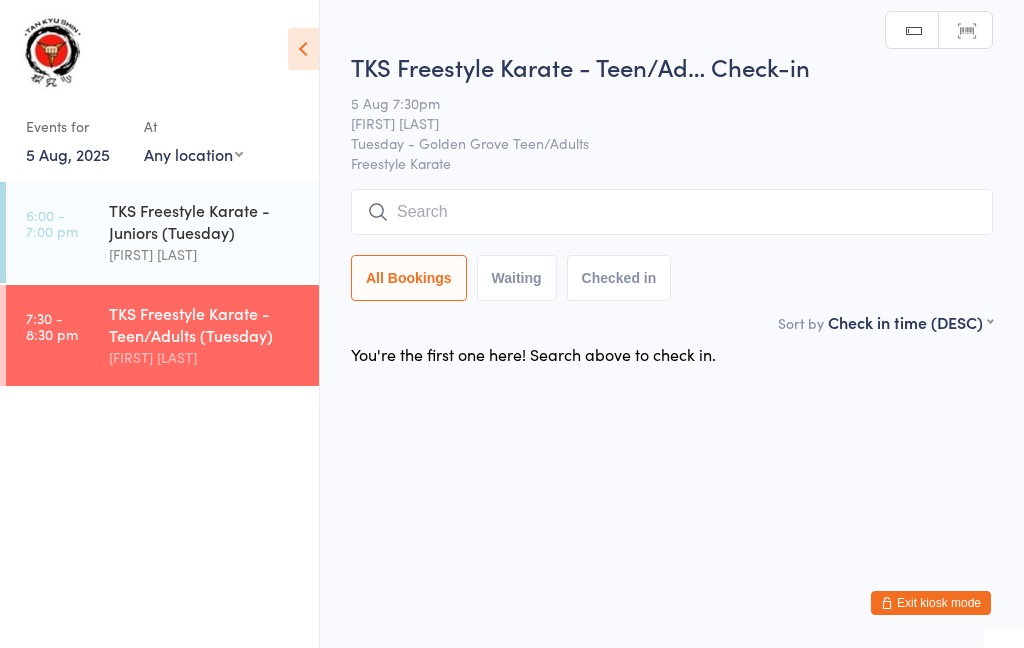 click at bounding box center (672, 212) 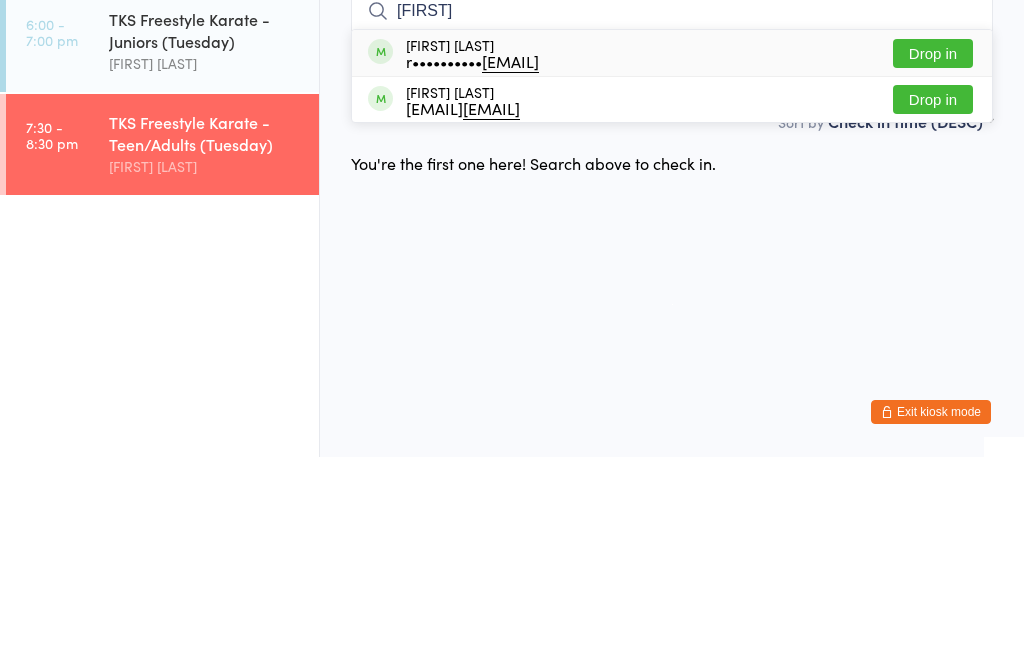 type on "Richard" 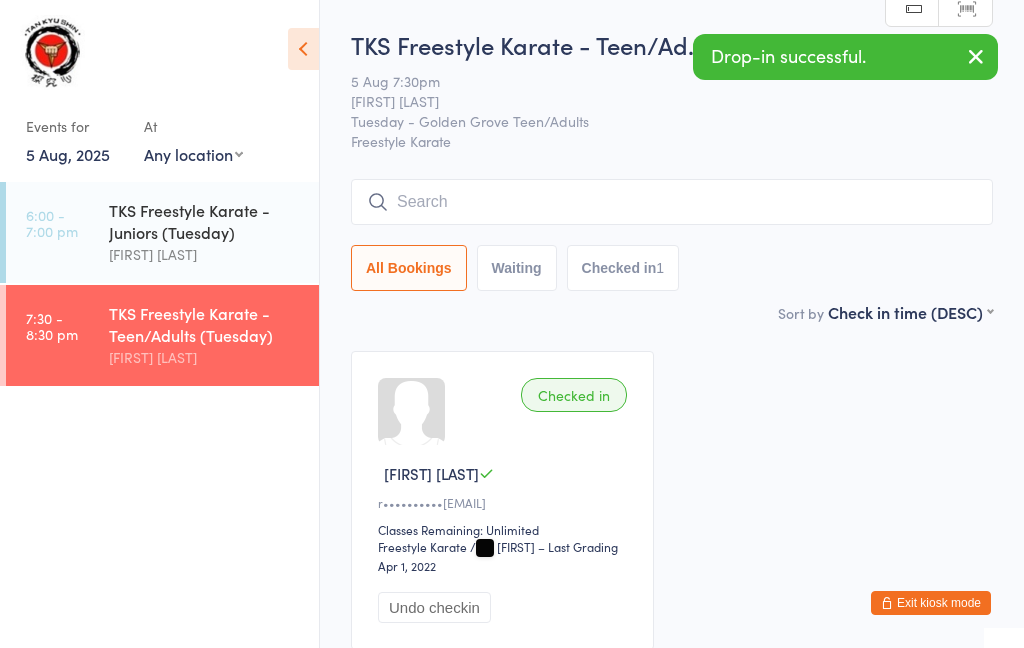 click on "[FIRST] [LAST]" at bounding box center [205, 254] 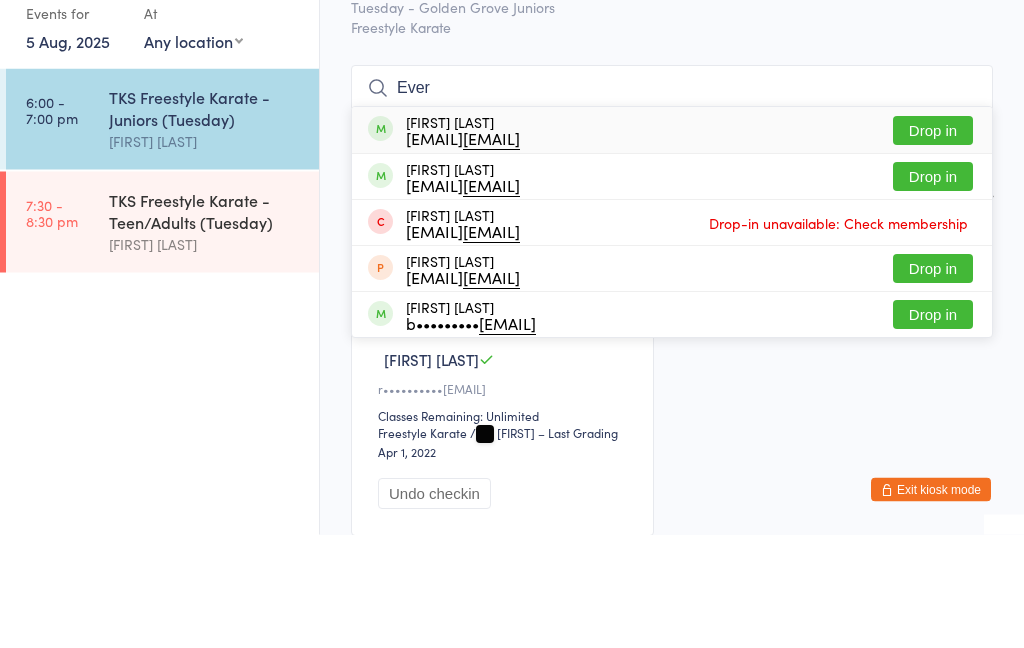 scroll, scrollTop: 114, scrollLeft: 0, axis: vertical 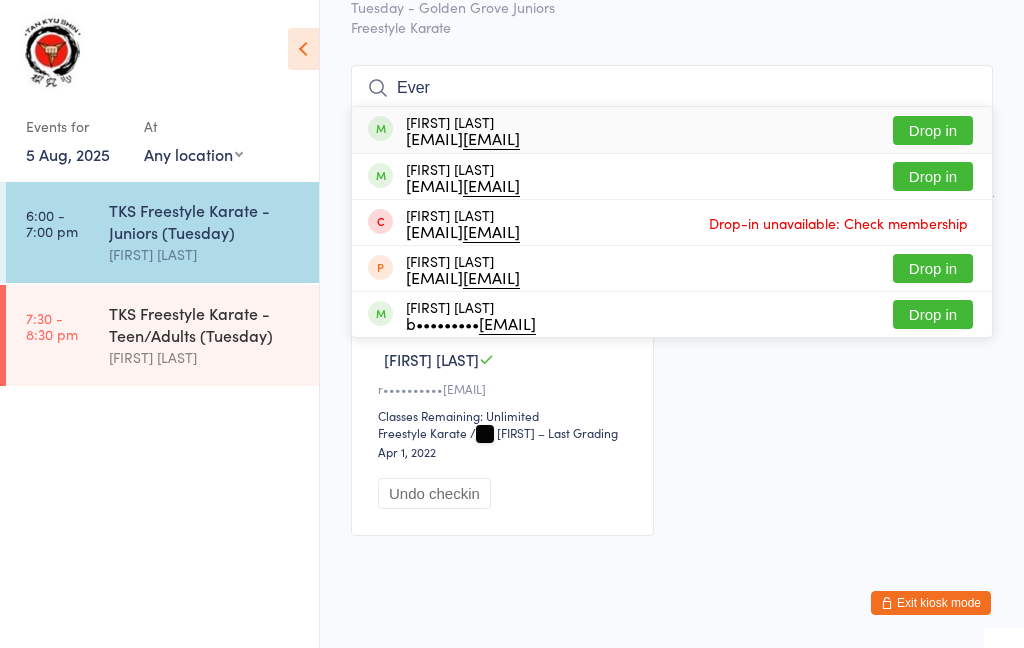 type on "Ever" 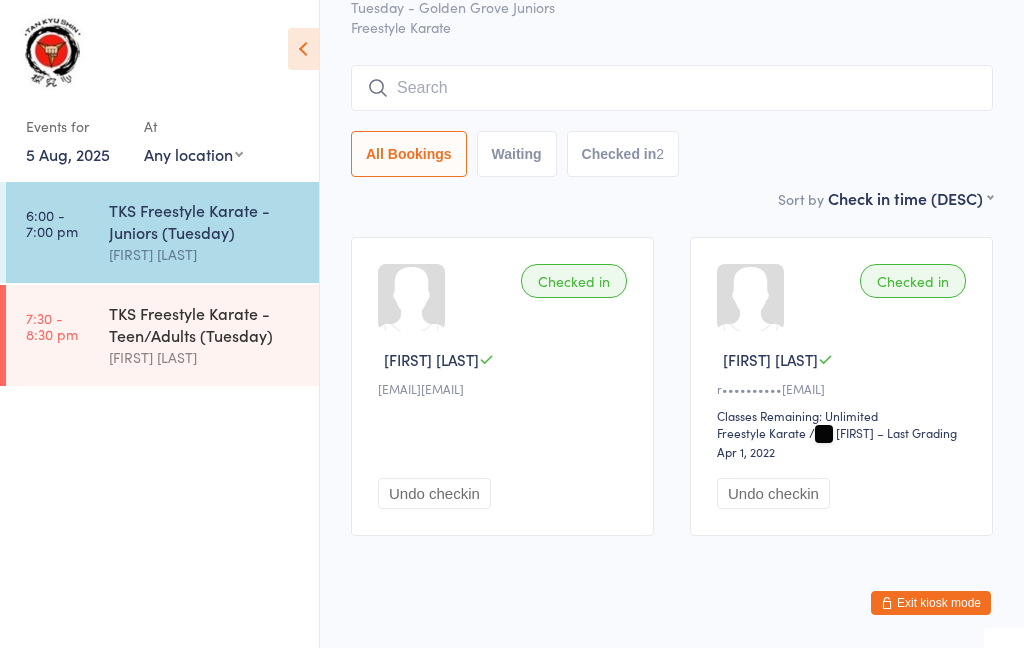 click at bounding box center (672, 88) 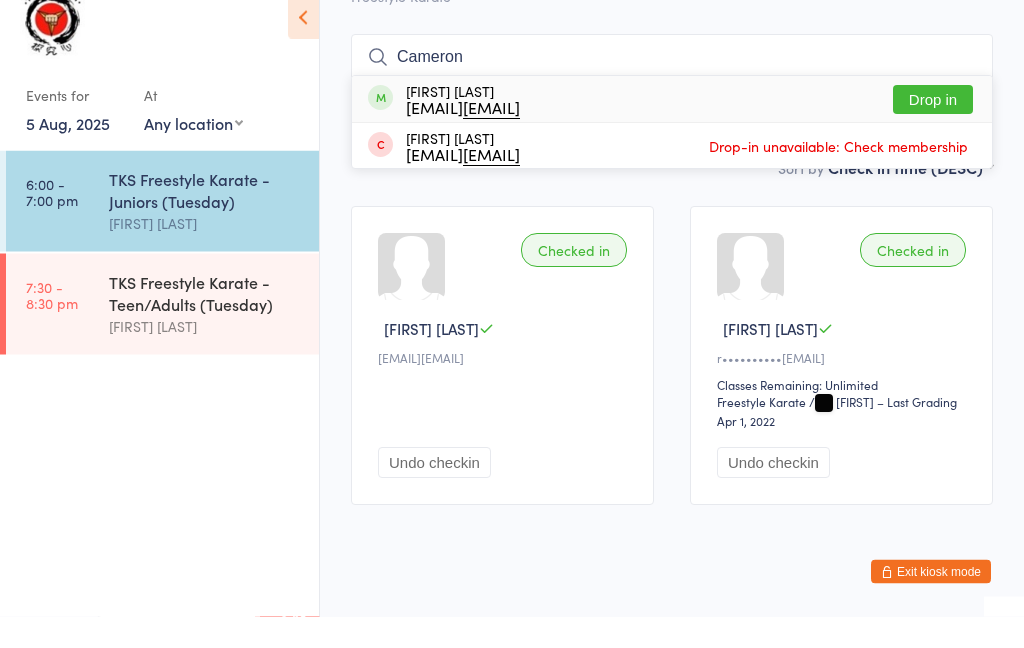 type on "Cameron" 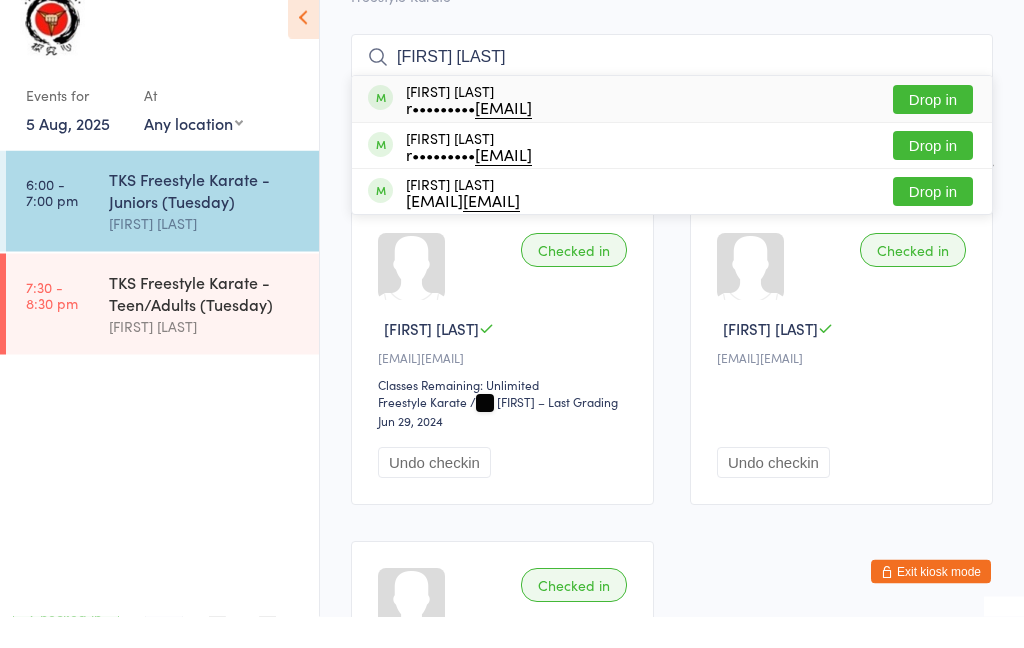 type on "robert ev" 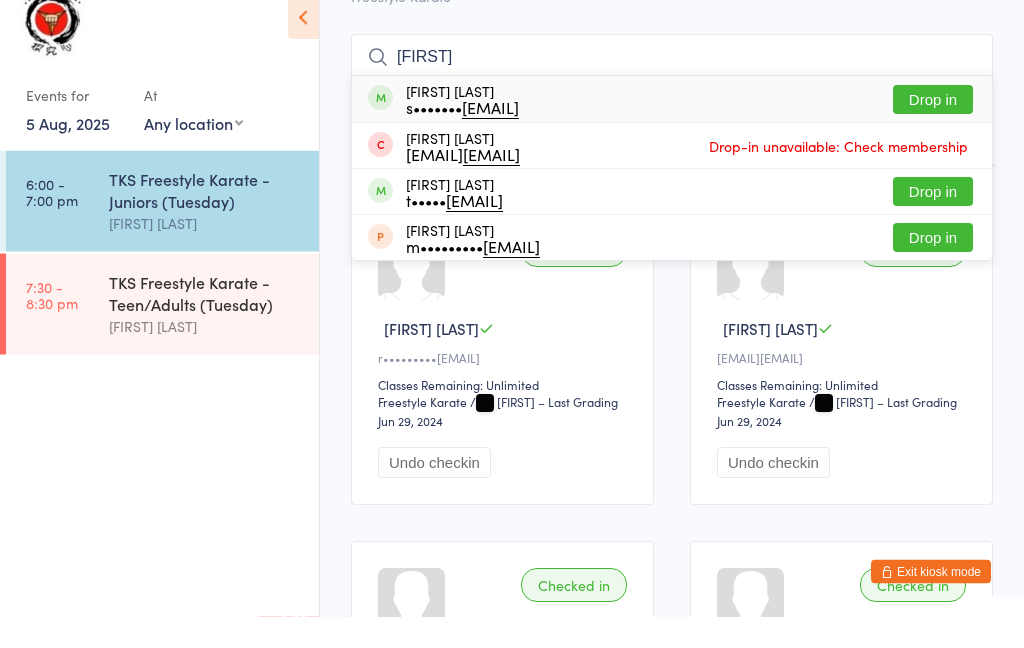 type on "marli" 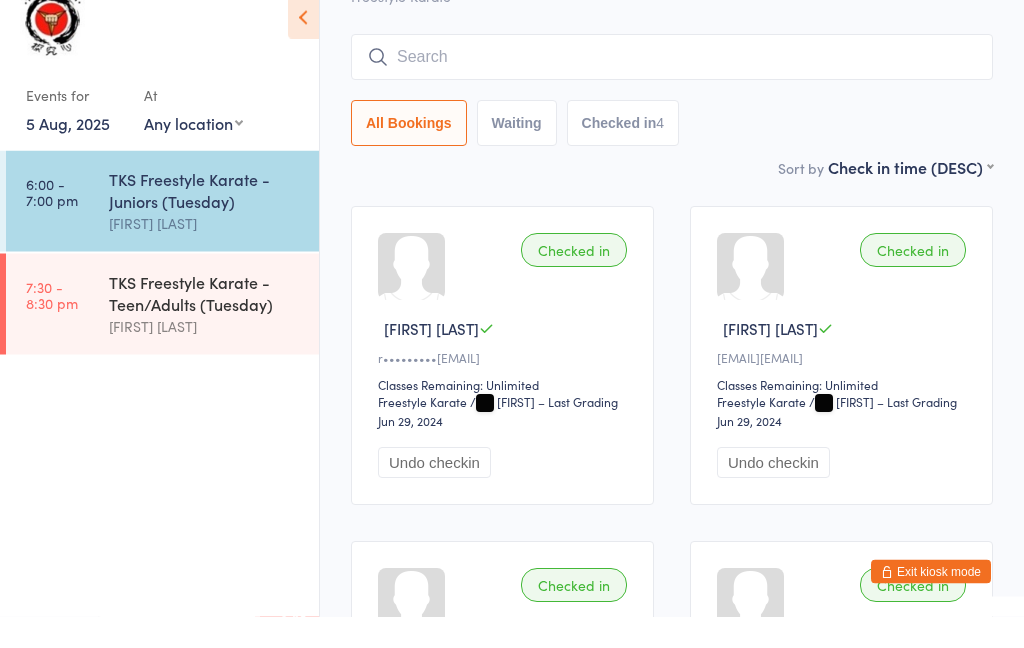 scroll, scrollTop: 145, scrollLeft: 0, axis: vertical 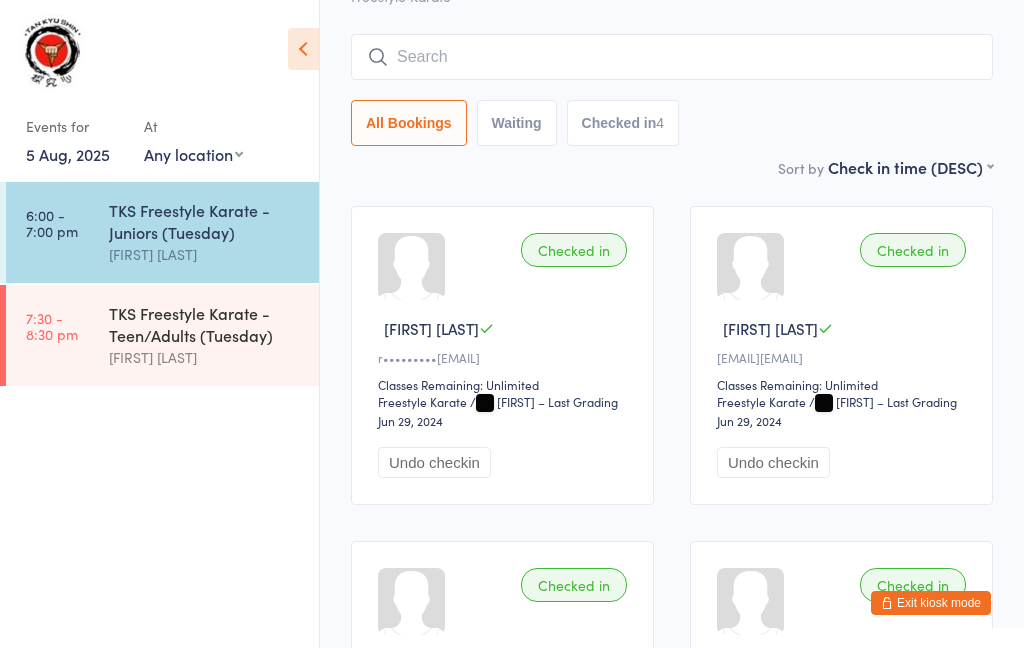 click at bounding box center [672, 57] 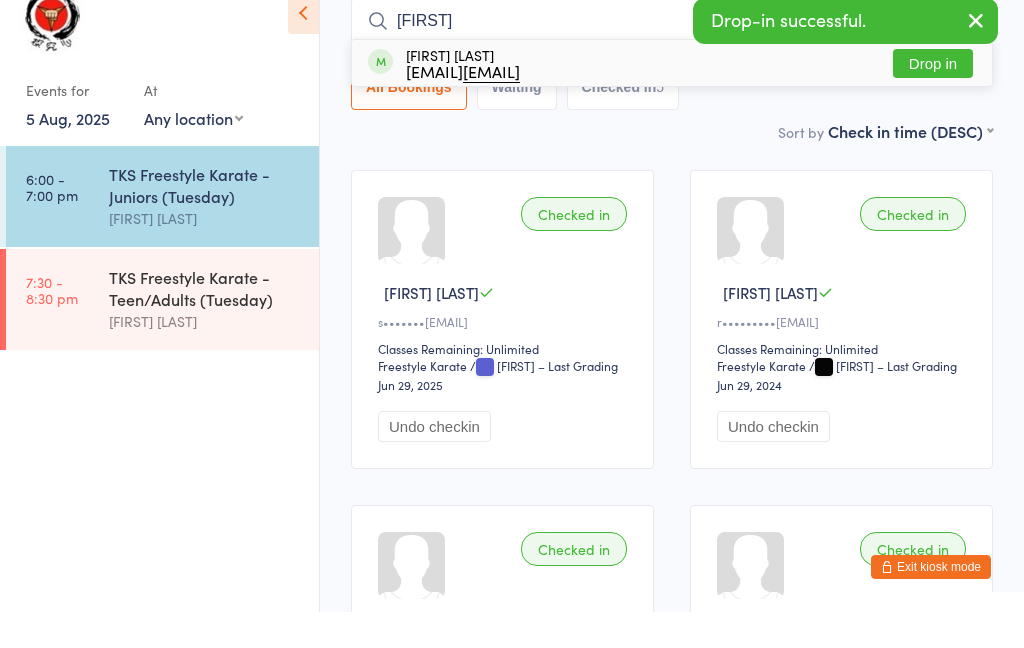 type on "Thana" 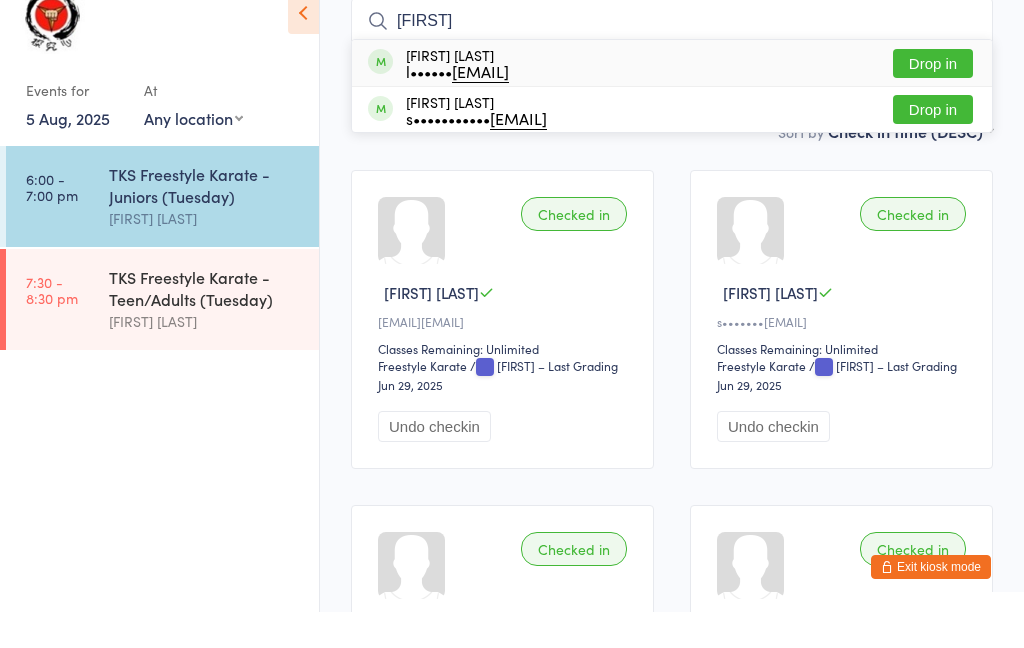 type on "zarah" 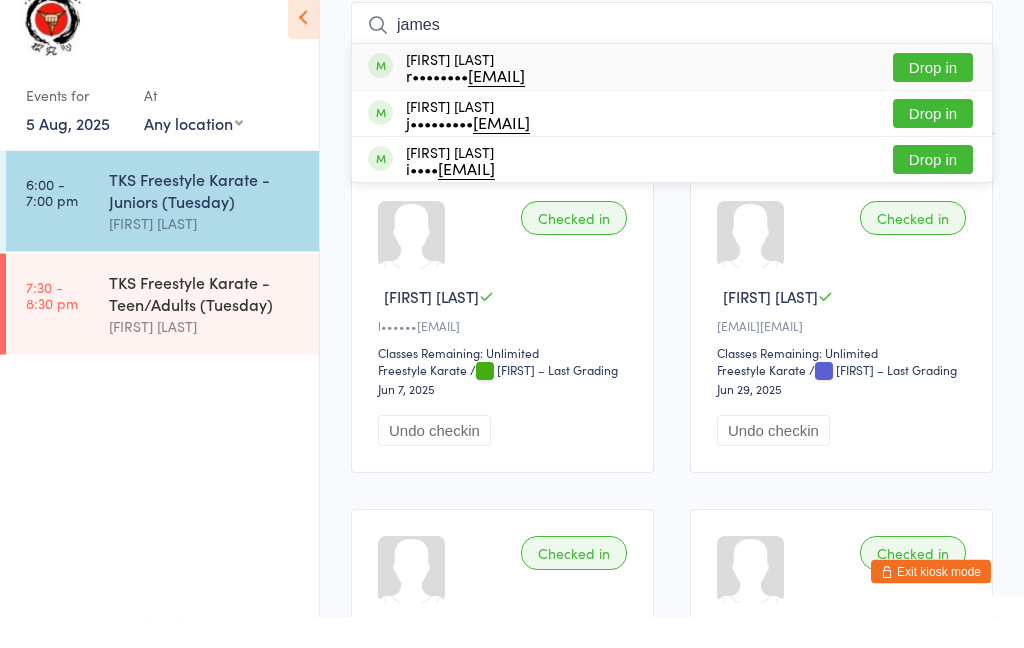 type on "james" 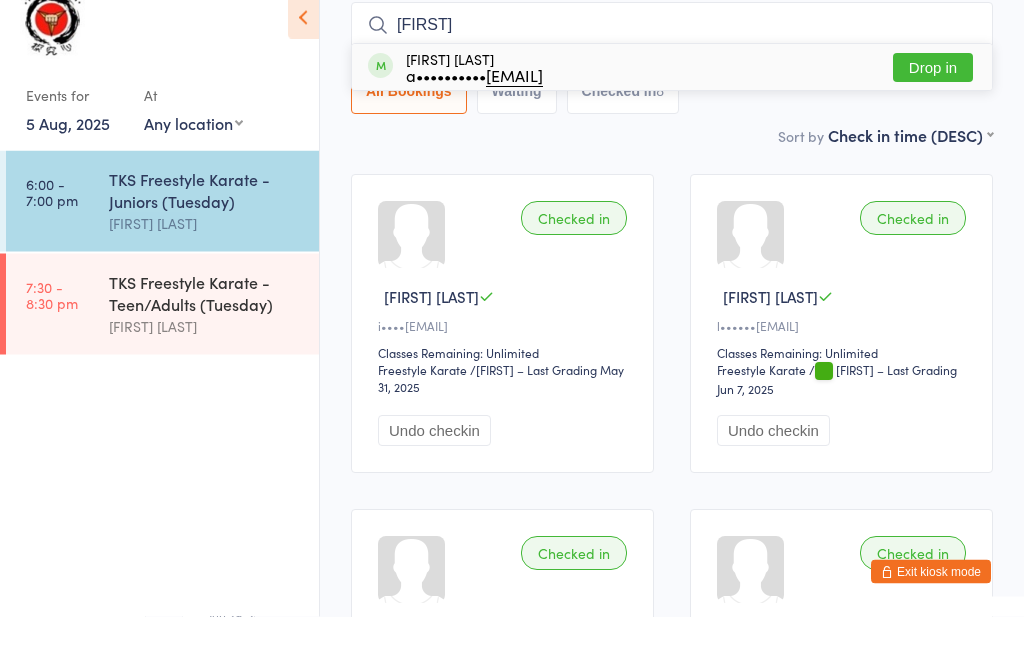 type on "keerin" 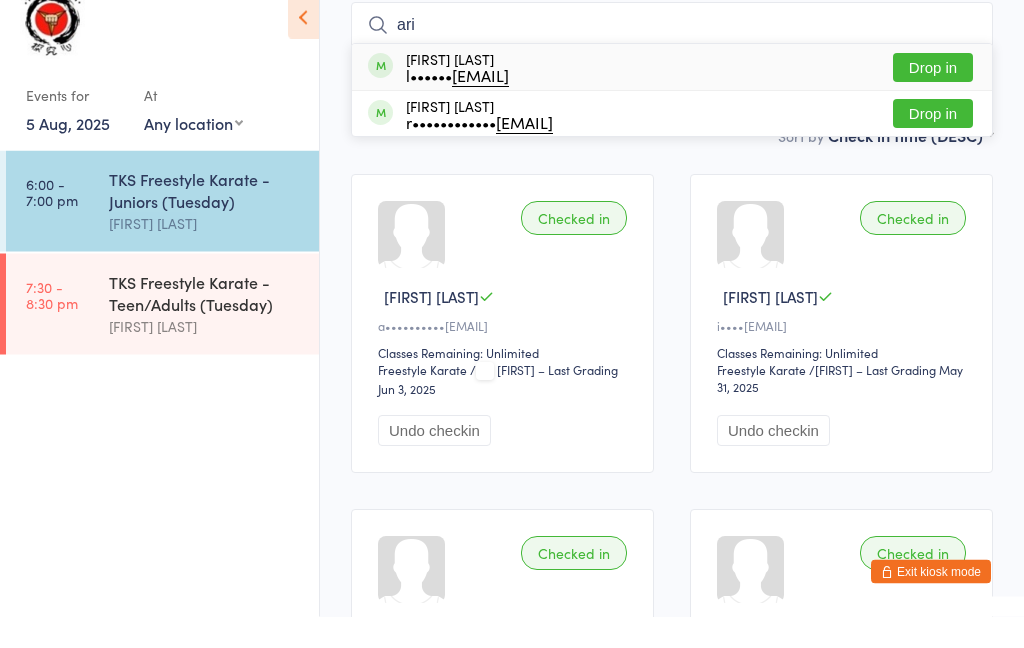 type on "ari" 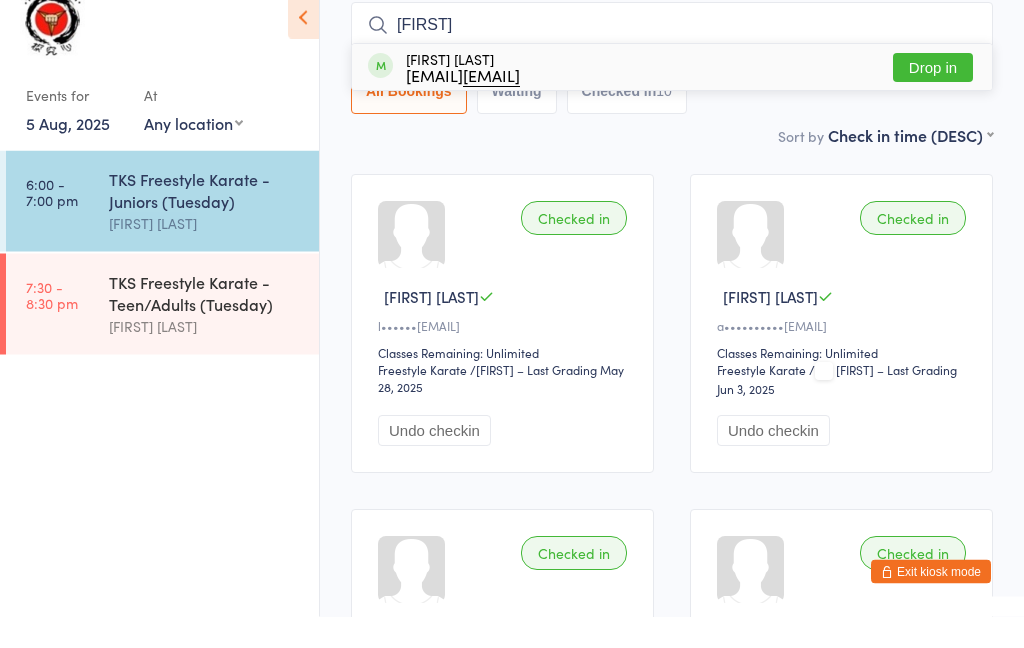 type on "wren" 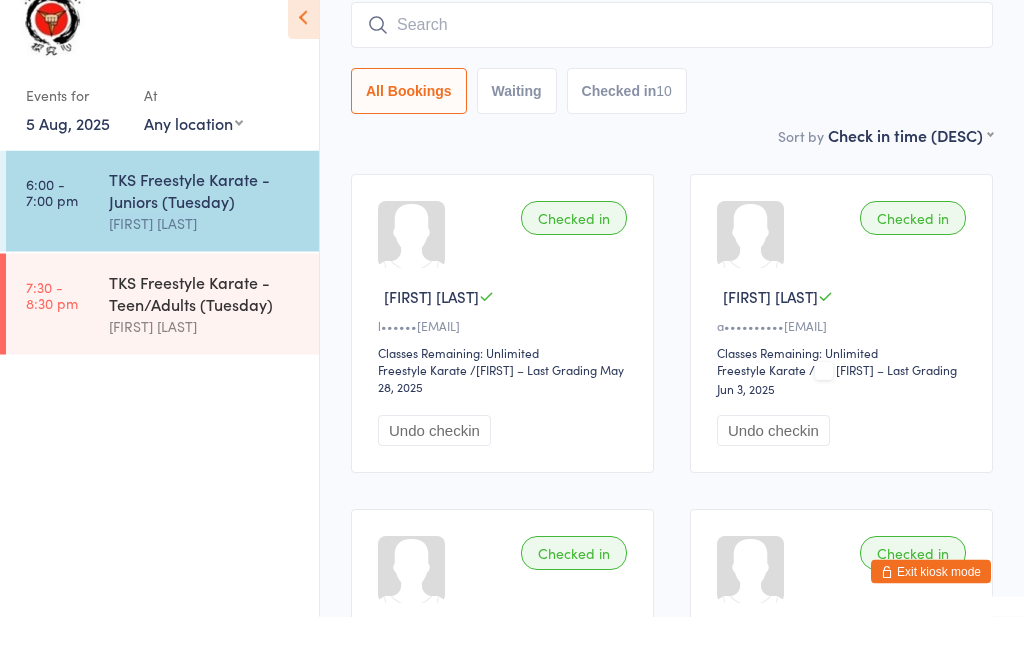 scroll, scrollTop: 177, scrollLeft: 0, axis: vertical 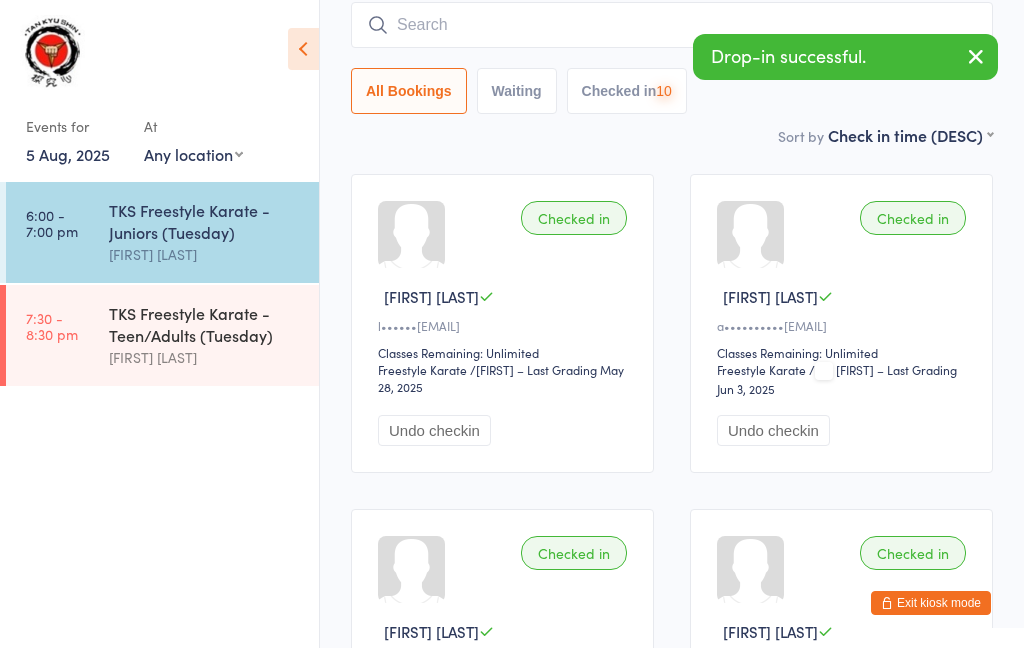 click at bounding box center [672, 25] 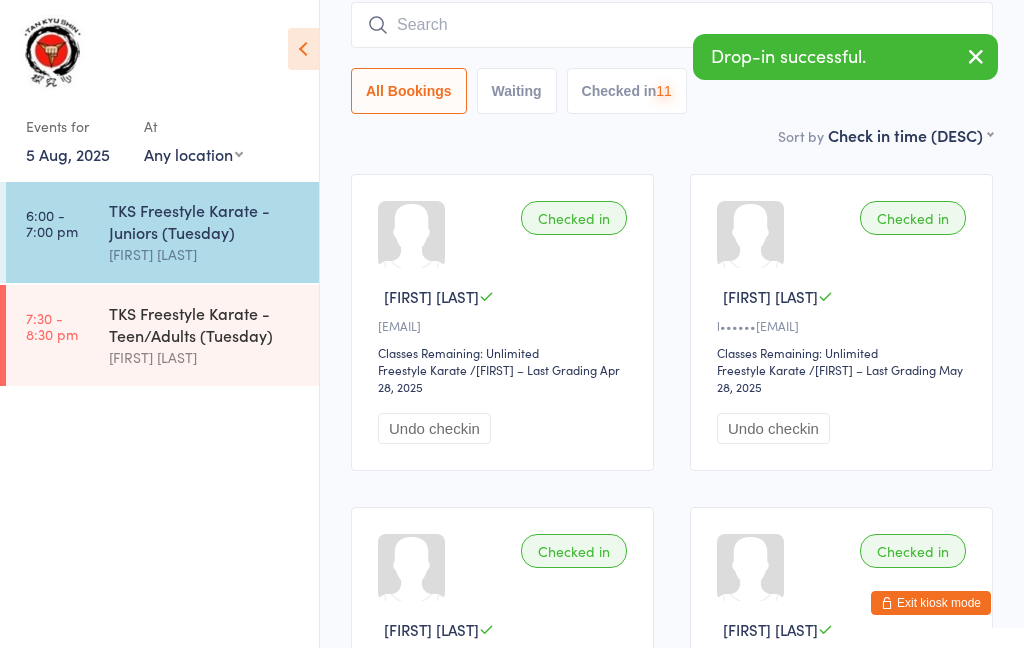 scroll, scrollTop: 176, scrollLeft: 0, axis: vertical 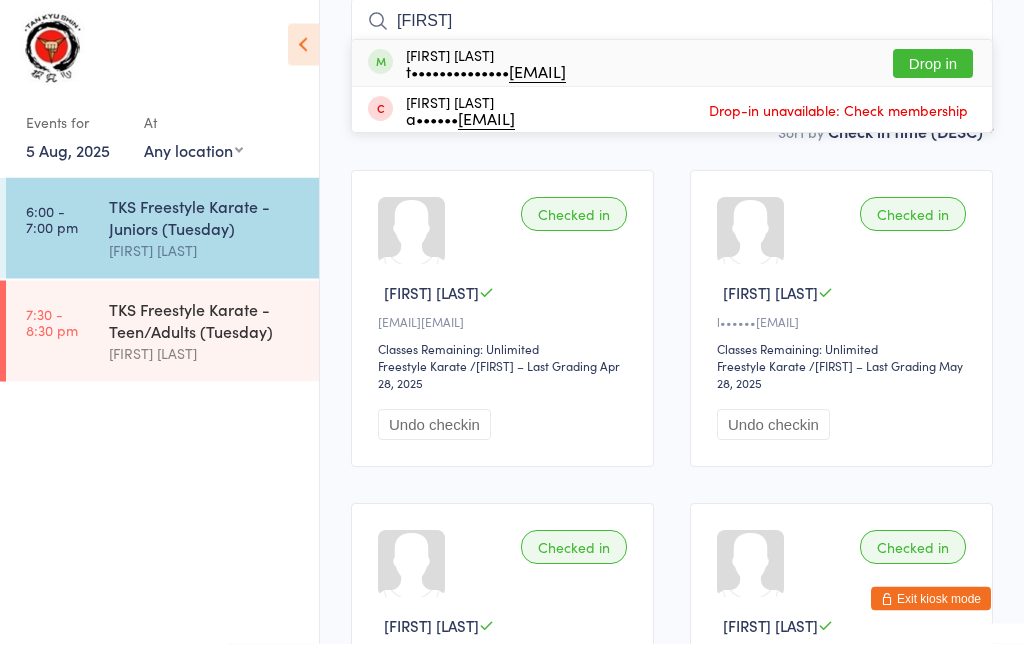 type on "Elliott" 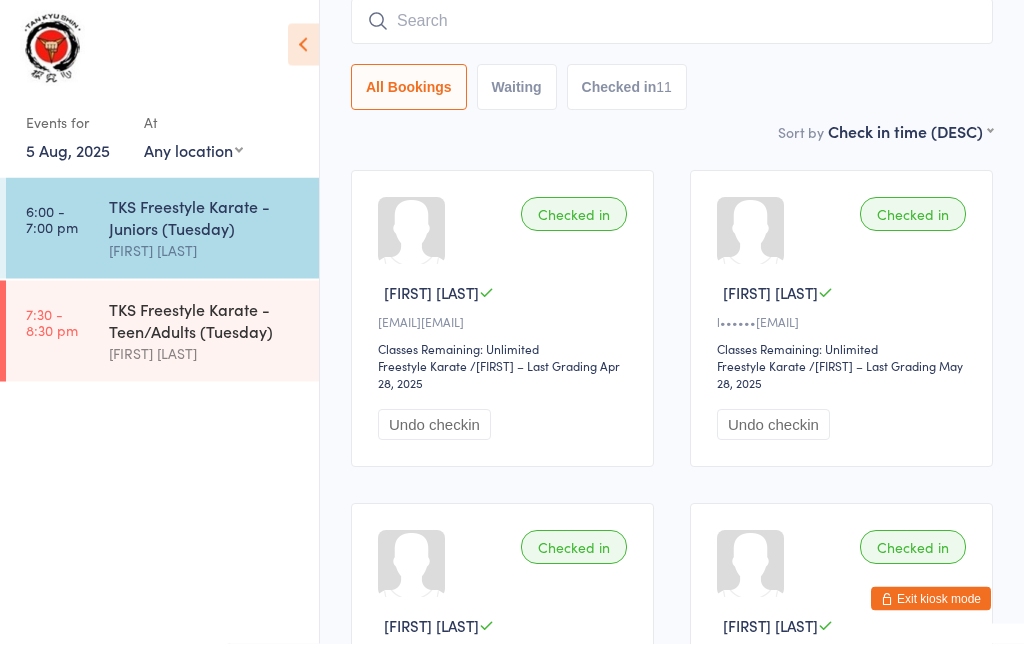 click at bounding box center [672, 26] 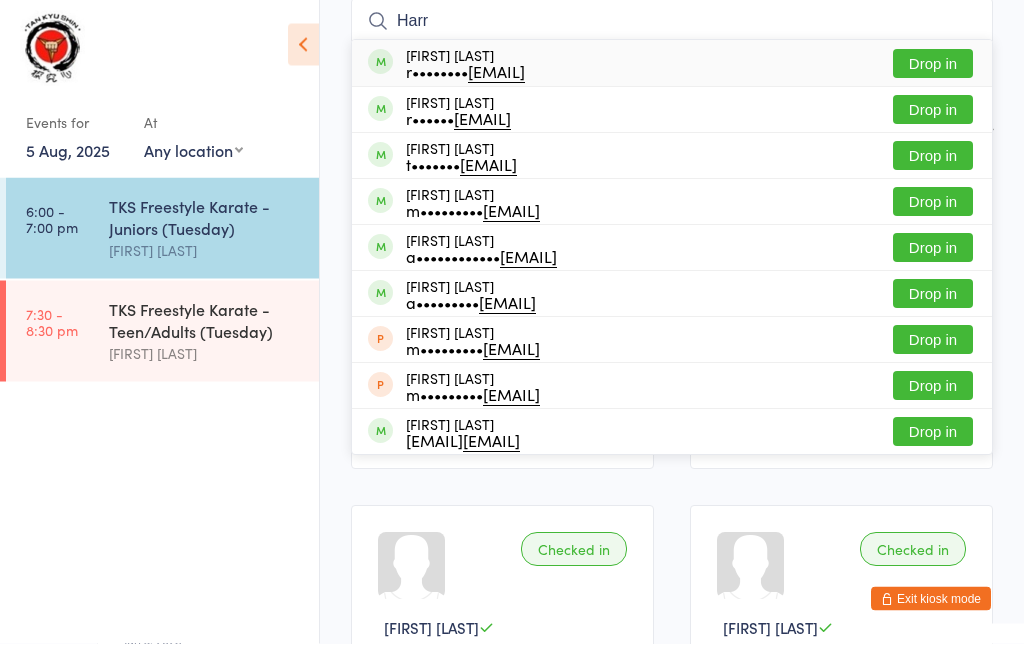 type on "Harr" 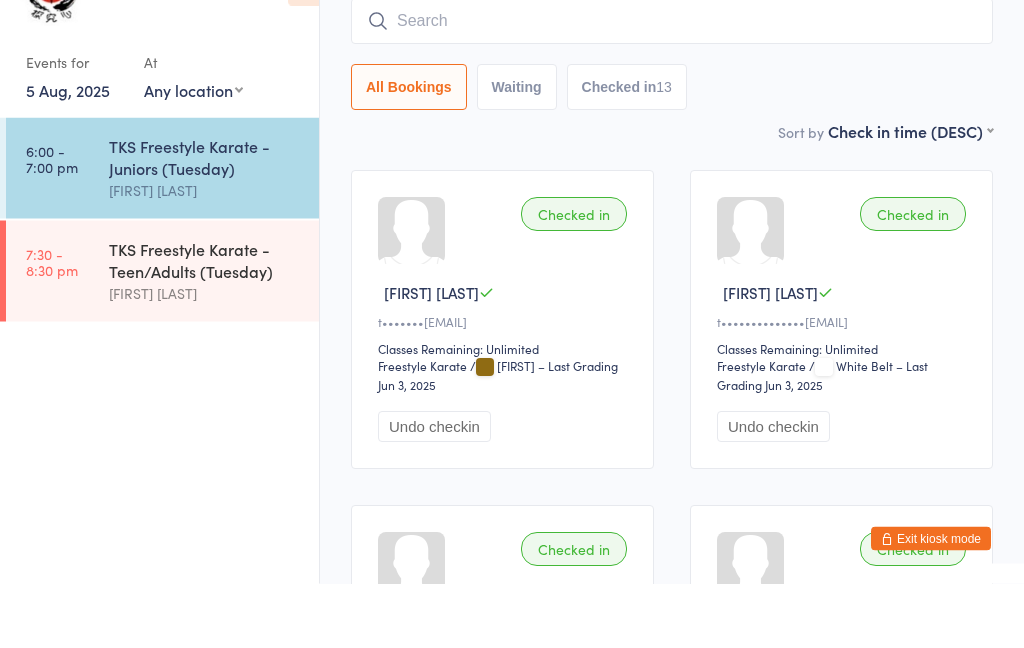 scroll, scrollTop: 0, scrollLeft: 0, axis: both 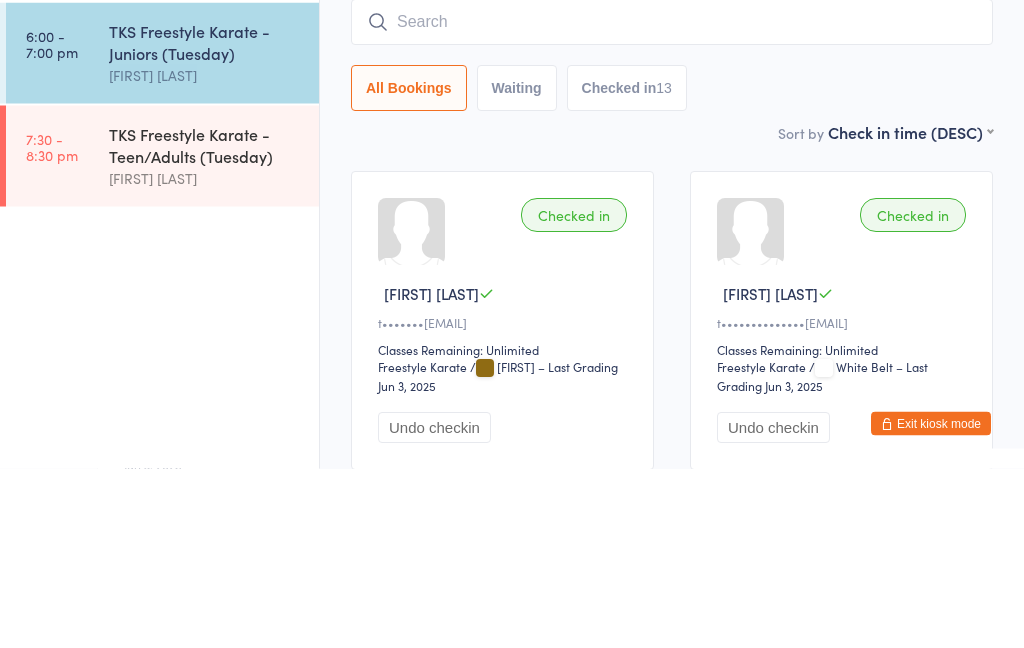 click at bounding box center (672, 202) 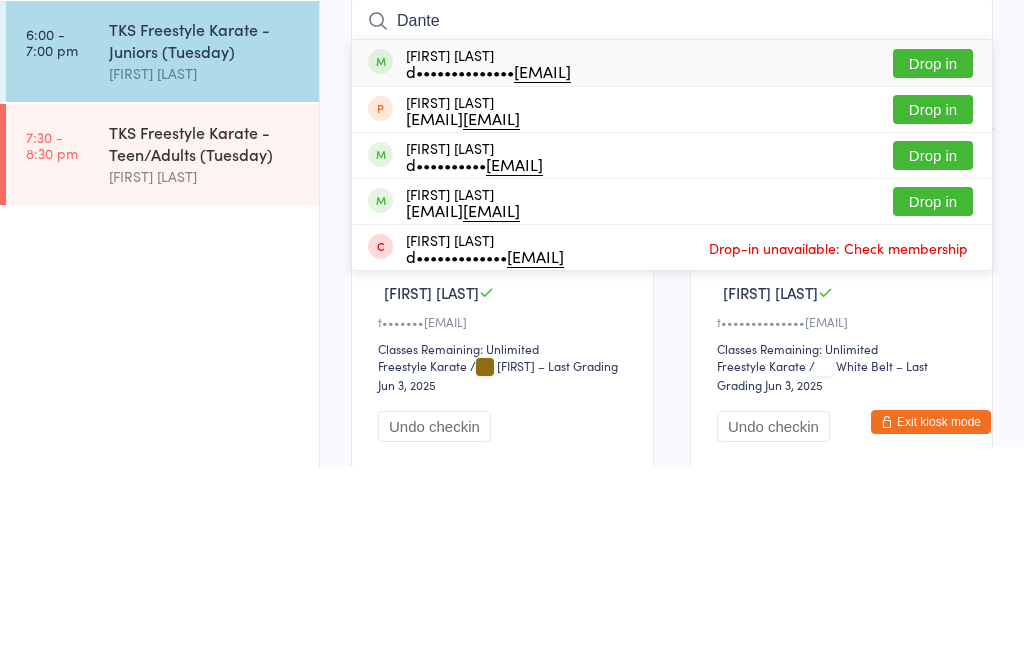 type on "Dante" 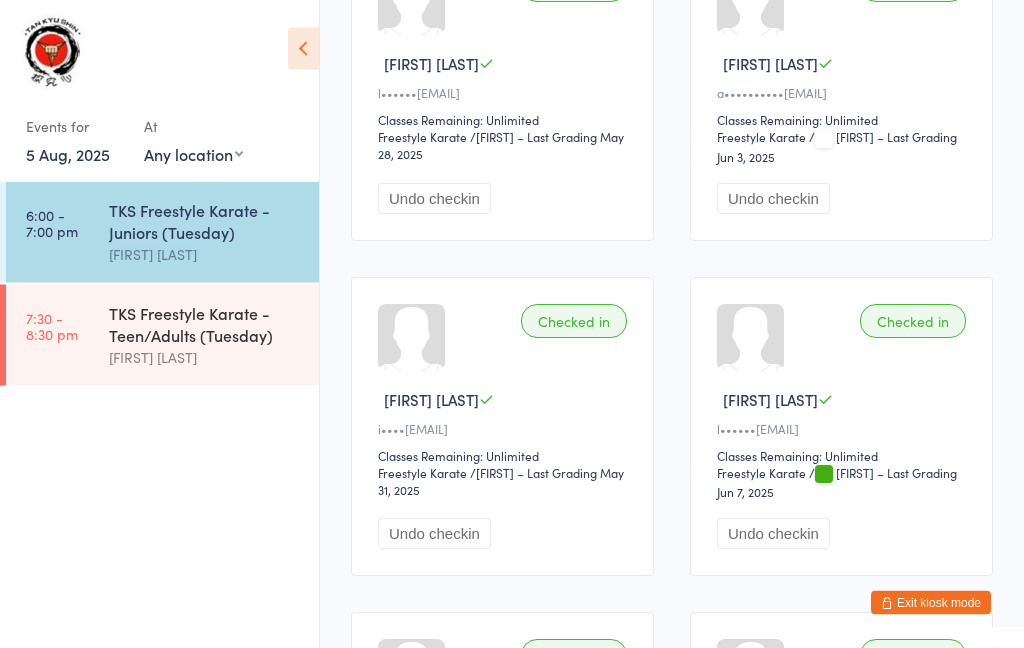 scroll, scrollTop: 1082, scrollLeft: 0, axis: vertical 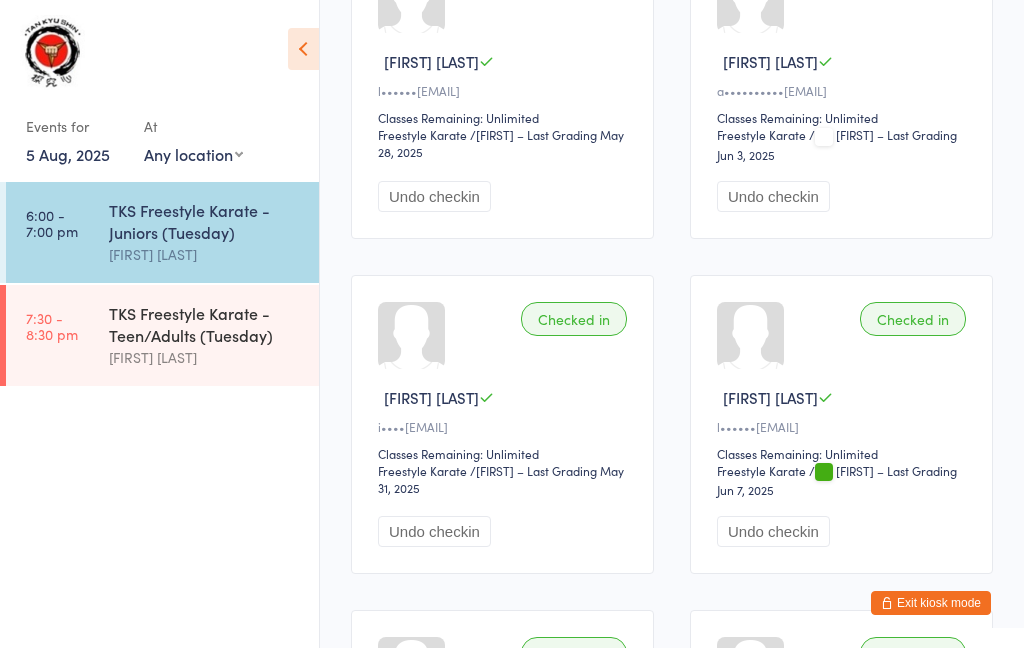 click on "Undo checkin" at bounding box center (434, 531) 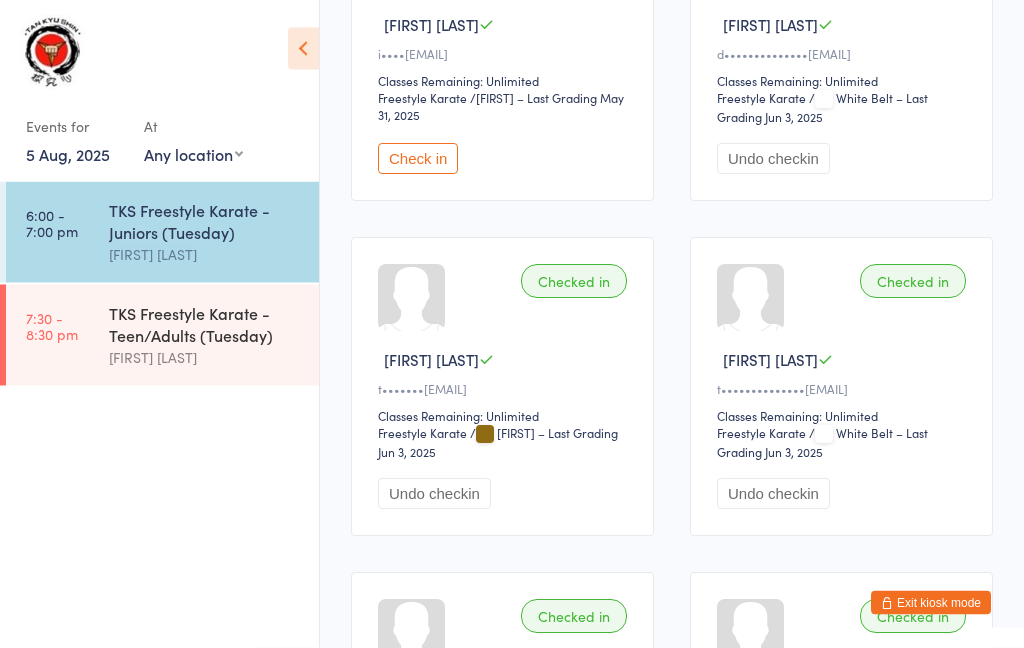 scroll, scrollTop: 0, scrollLeft: 0, axis: both 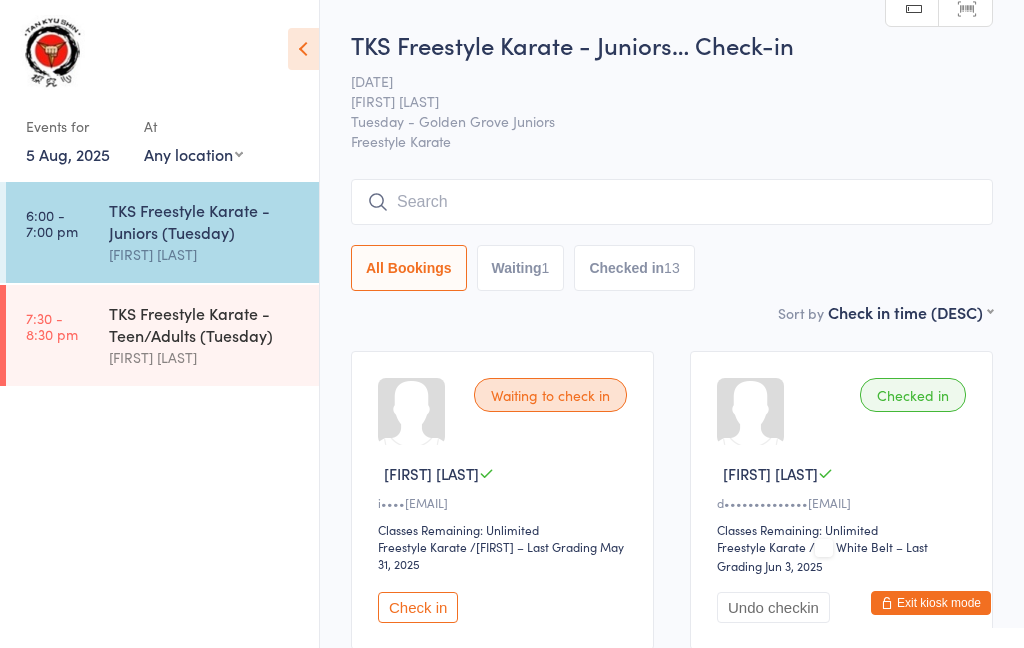 click on "Exit kiosk mode" at bounding box center (931, 603) 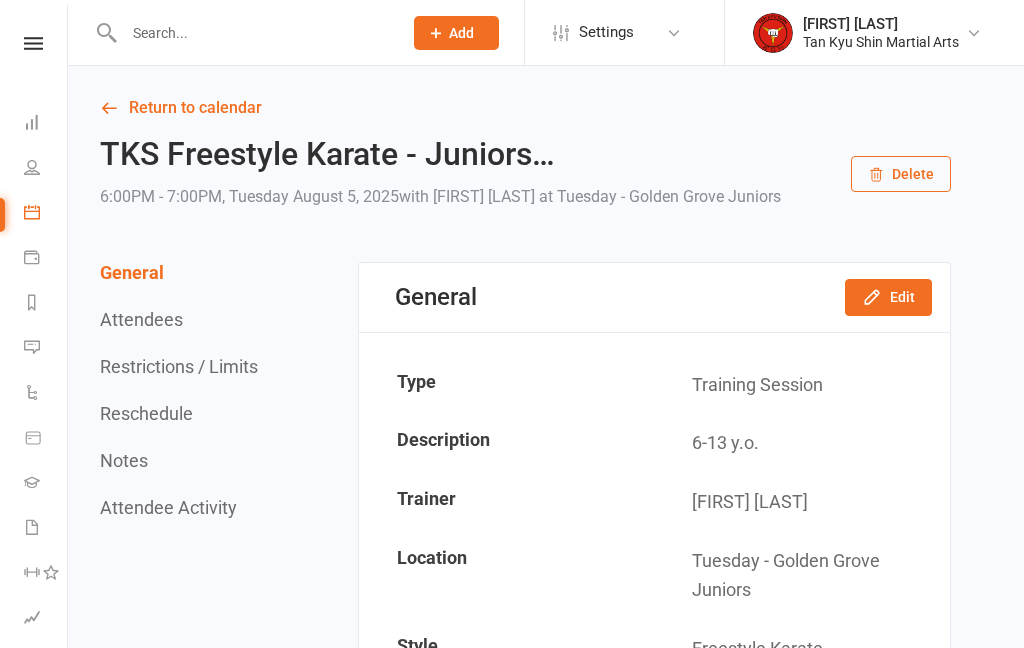 scroll, scrollTop: 837, scrollLeft: 0, axis: vertical 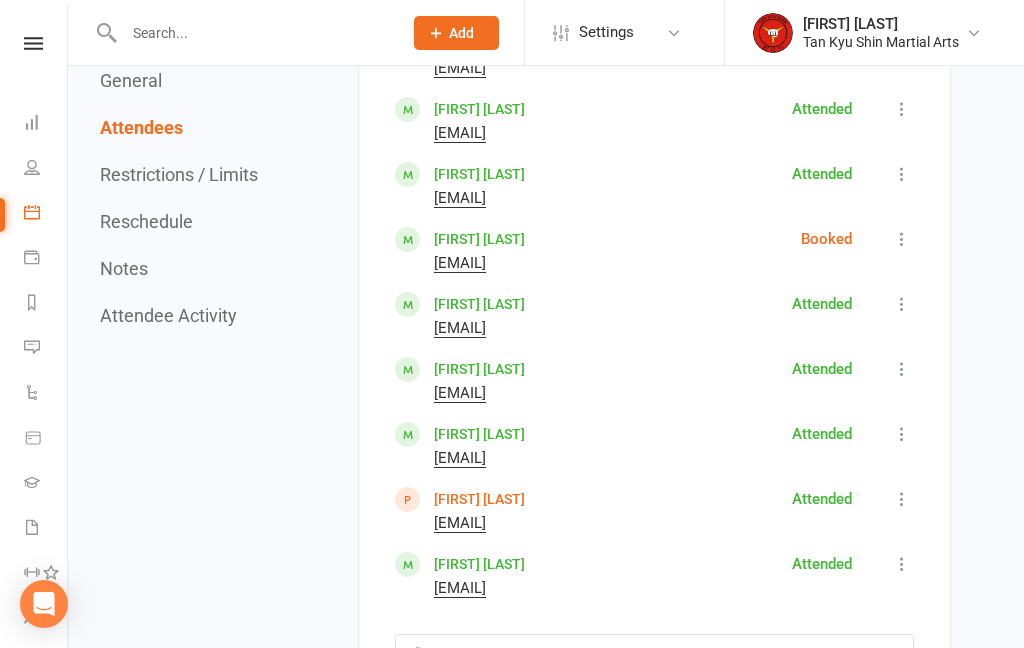 click at bounding box center [902, 239] 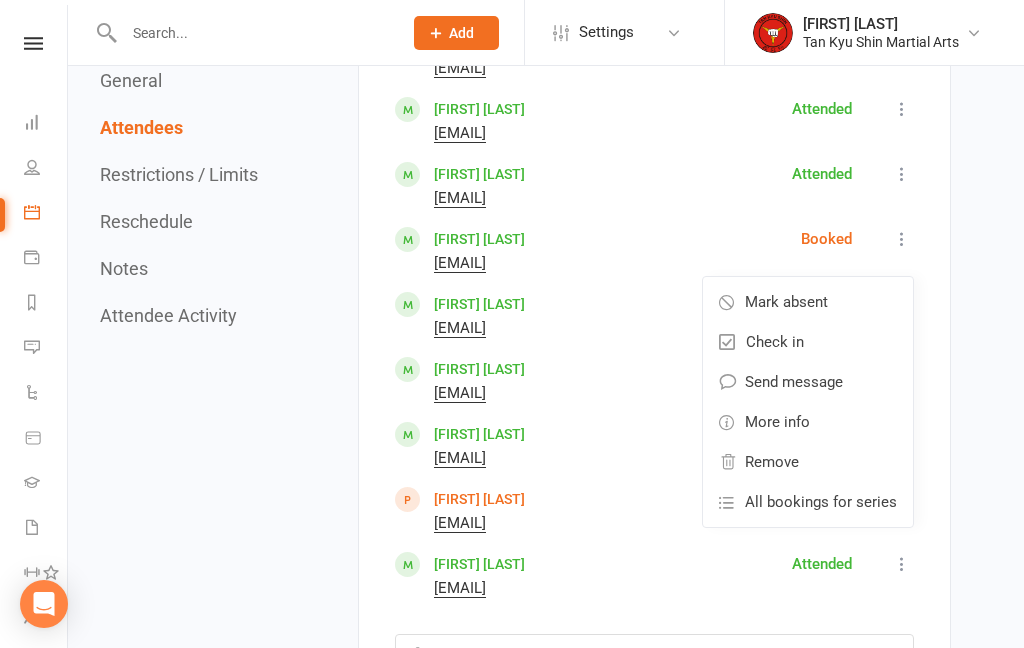 click on "Remove" at bounding box center [772, 462] 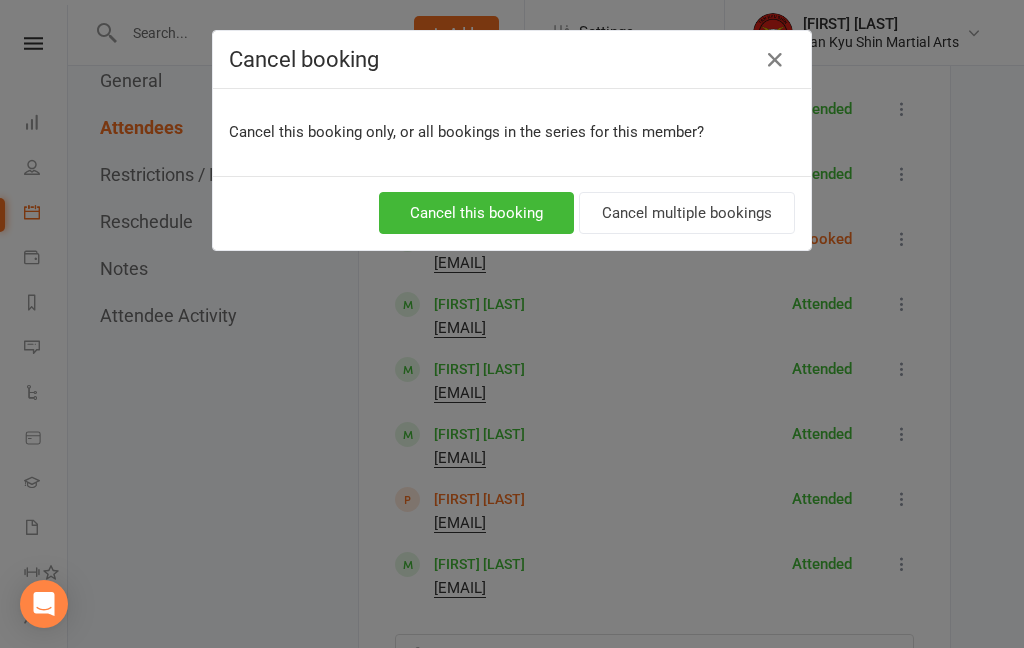 click on "Cancel this booking" at bounding box center (476, 213) 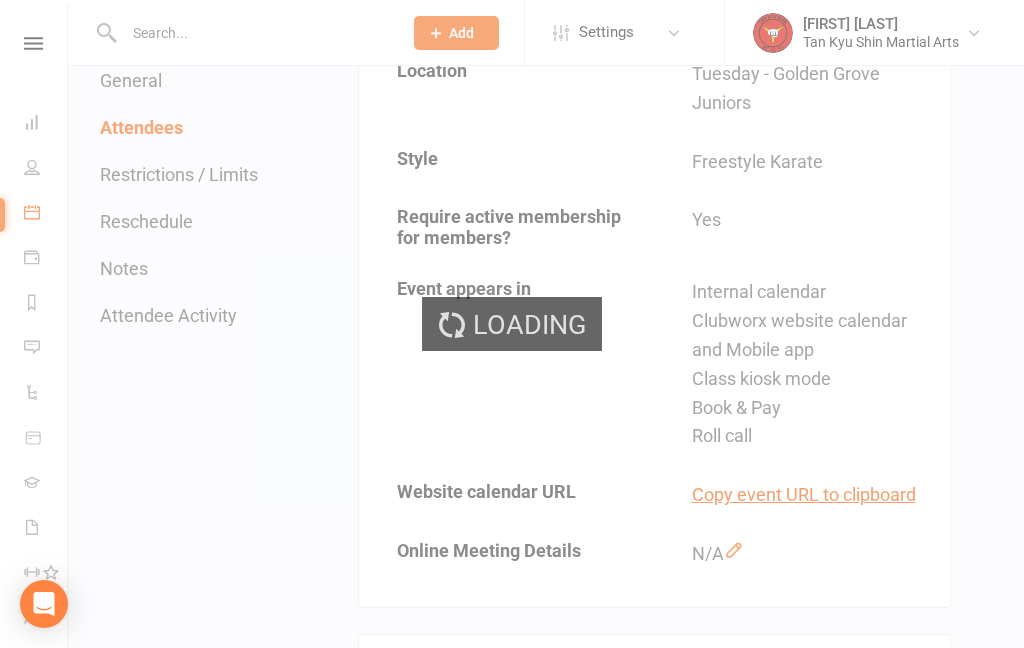 scroll, scrollTop: 0, scrollLeft: 0, axis: both 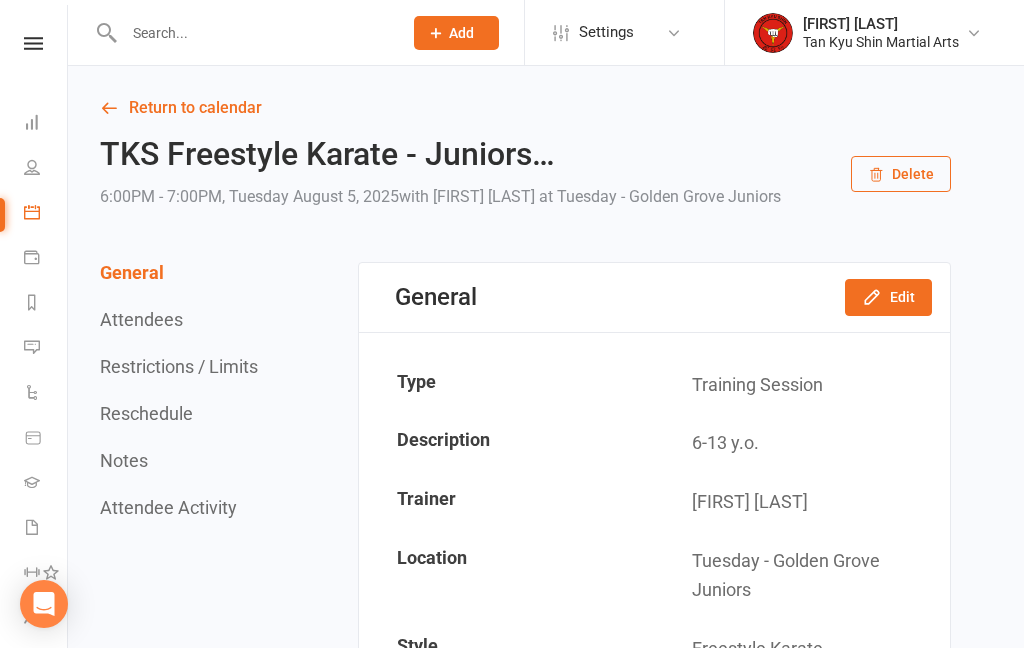 click on "Return to calendar" at bounding box center (525, 108) 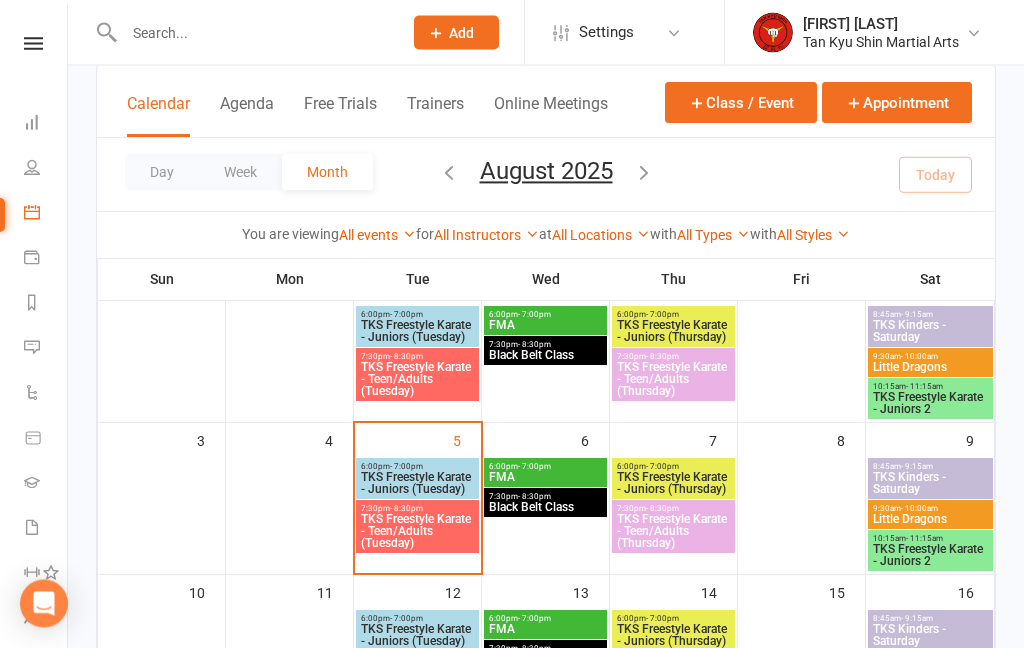 scroll, scrollTop: 157, scrollLeft: 0, axis: vertical 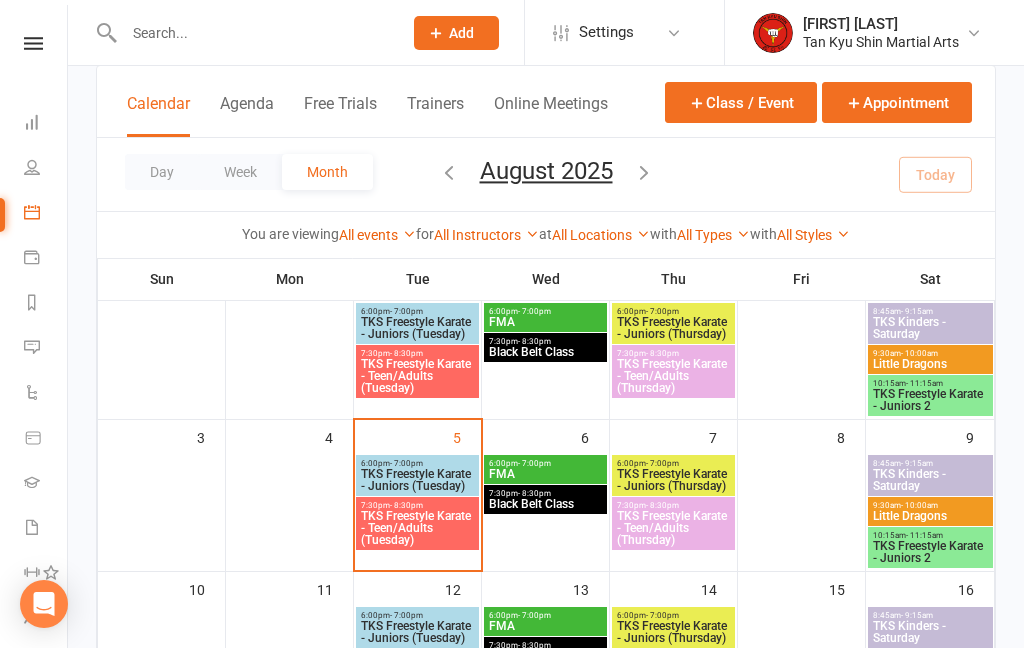click on "[TIME] - [TIME] TKS Freestyle Karate - Juniors (Tuesday)" at bounding box center (417, 475) 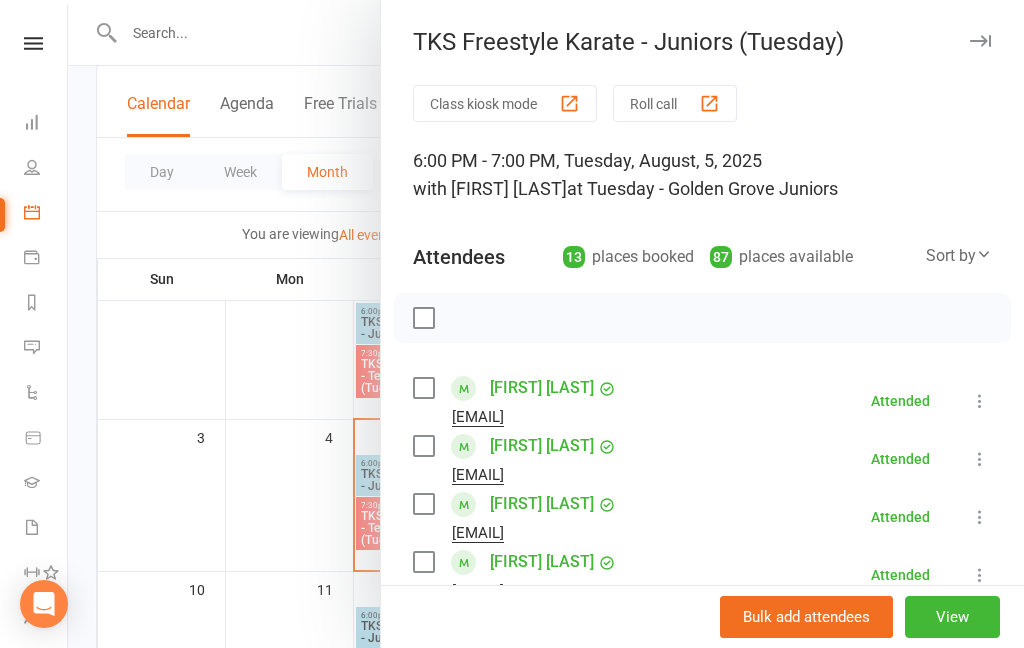 click on "Bulk add attendees" at bounding box center (806, 617) 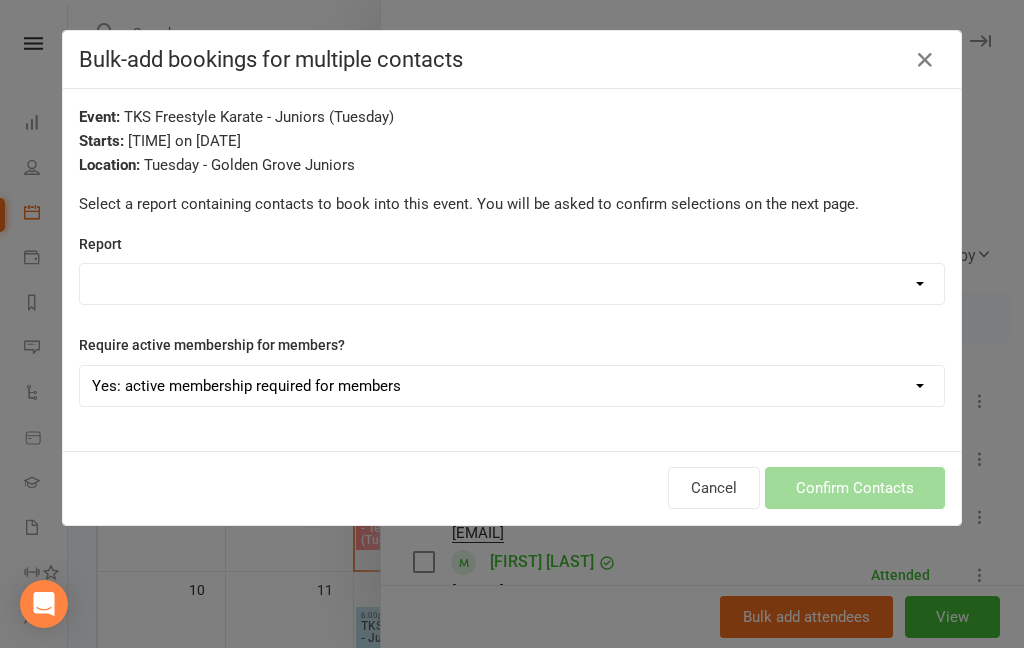 click on "Cancel" at bounding box center [714, 488] 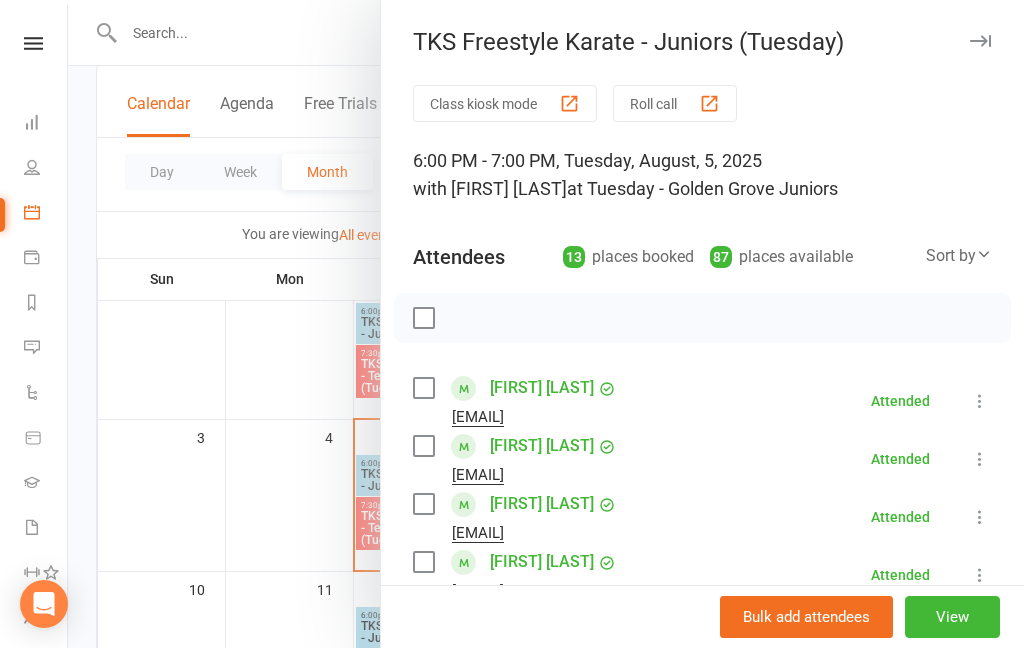 click on "Class kiosk mode" at bounding box center [505, 103] 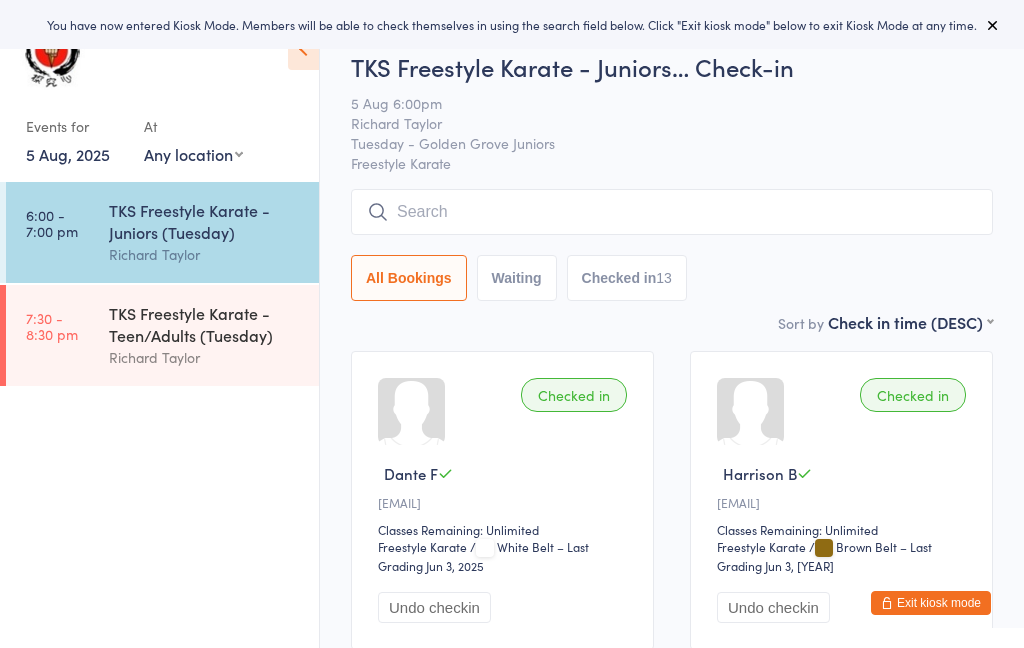 scroll, scrollTop: 0, scrollLeft: 0, axis: both 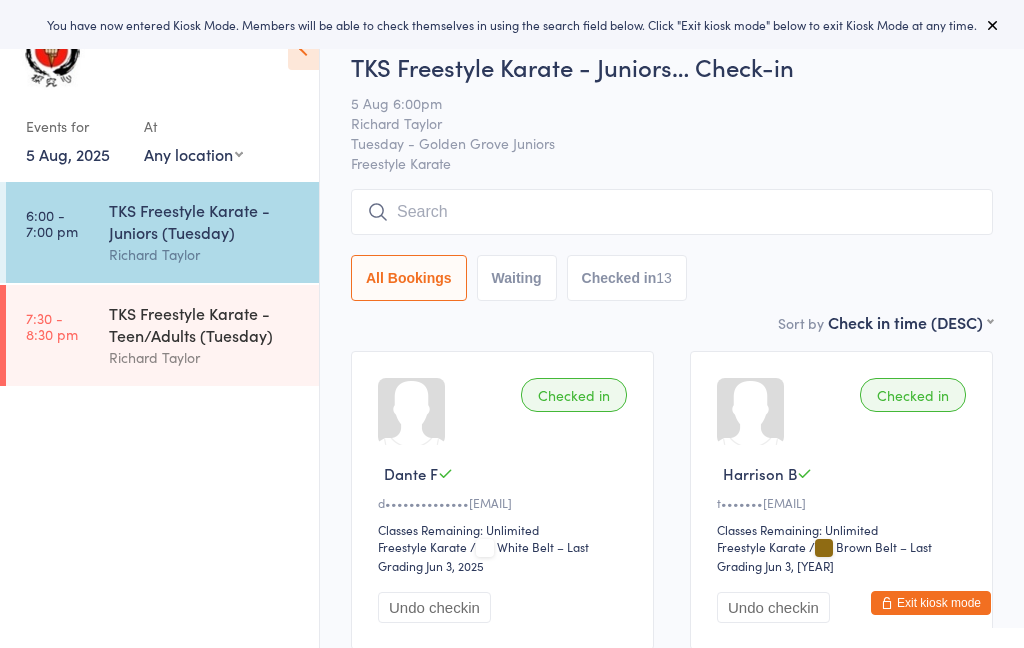 click at bounding box center (672, 212) 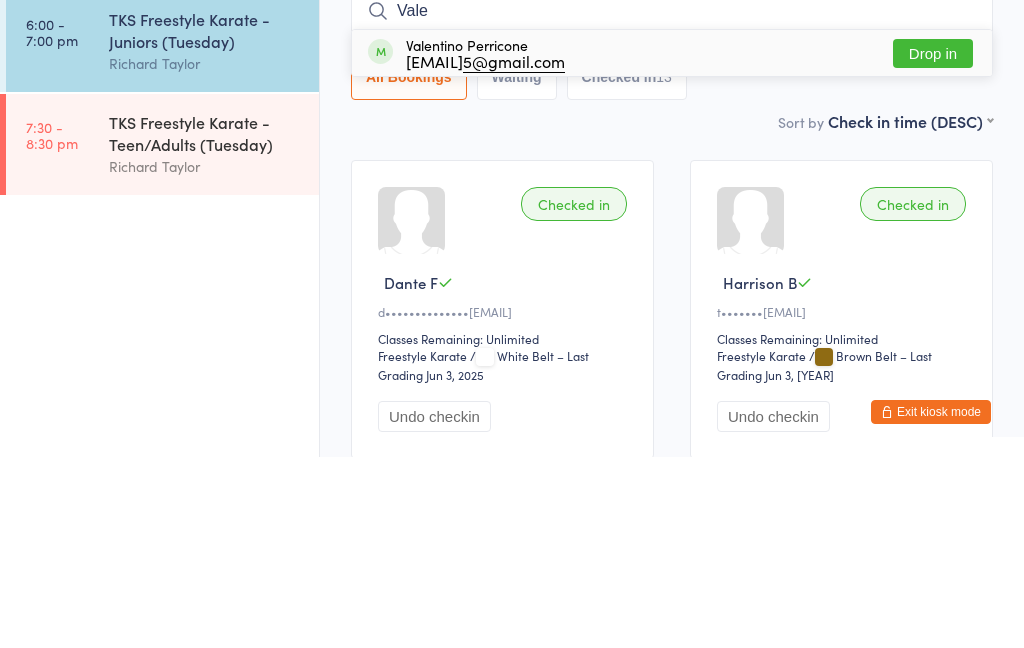 type on "Vale" 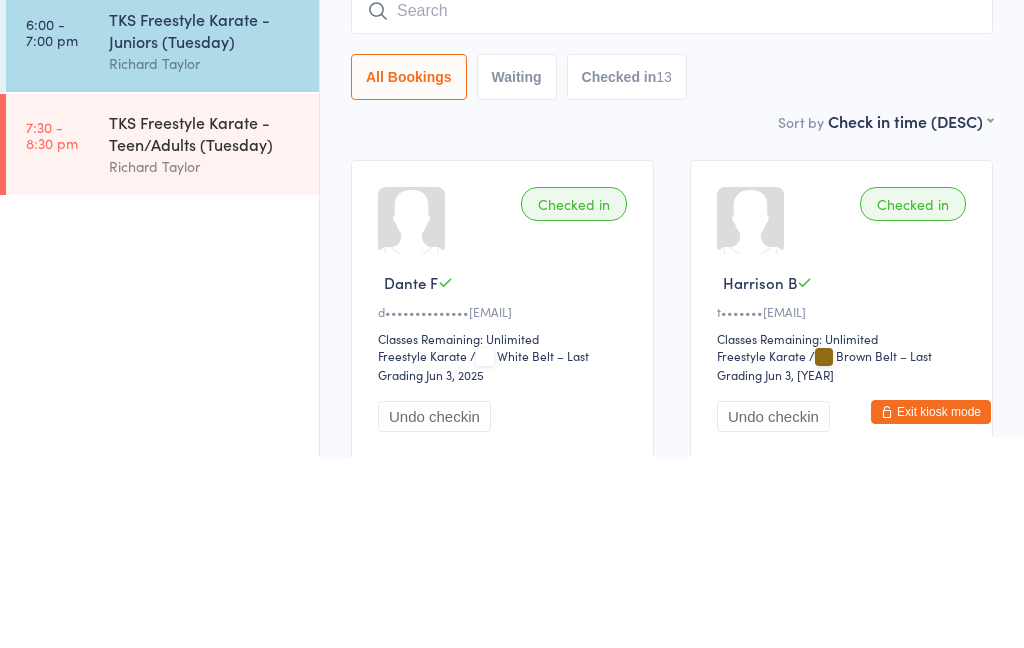 scroll, scrollTop: 191, scrollLeft: 0, axis: vertical 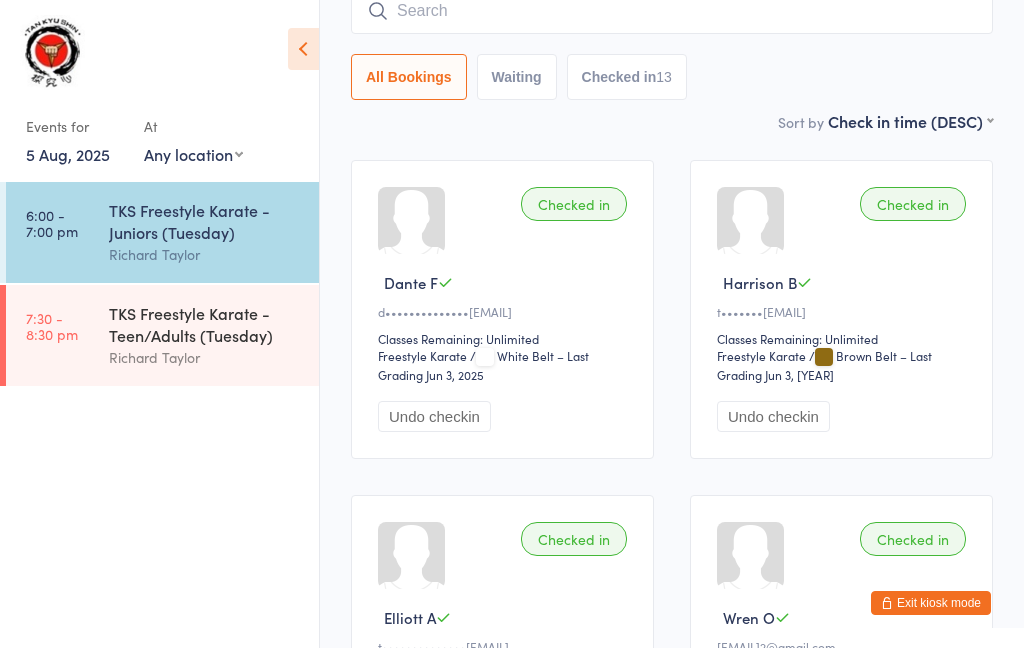 click at bounding box center [672, 11] 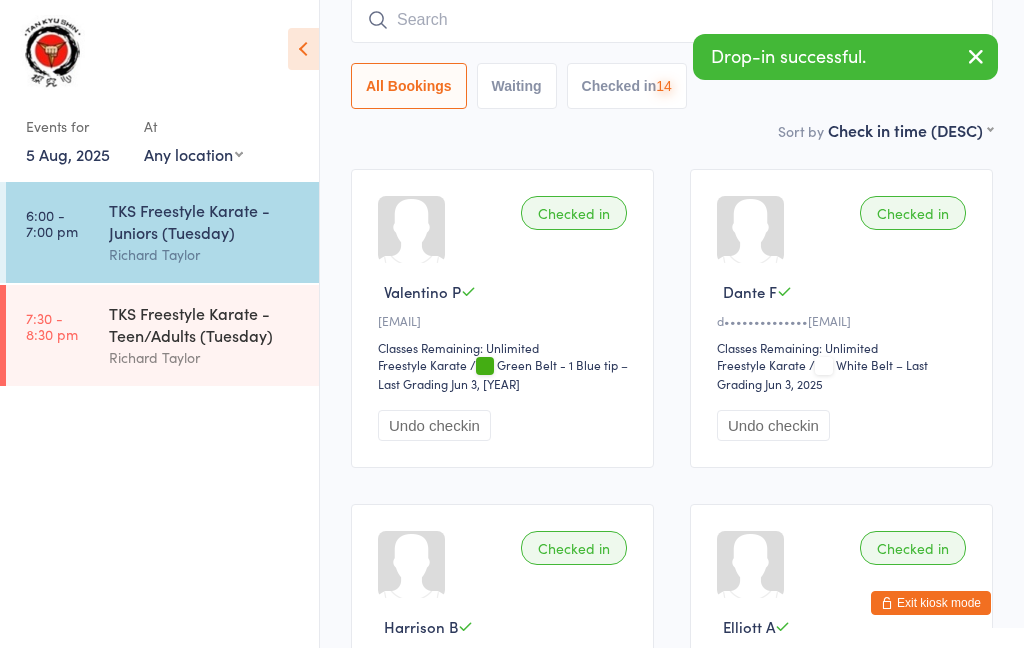 scroll, scrollTop: 181, scrollLeft: 0, axis: vertical 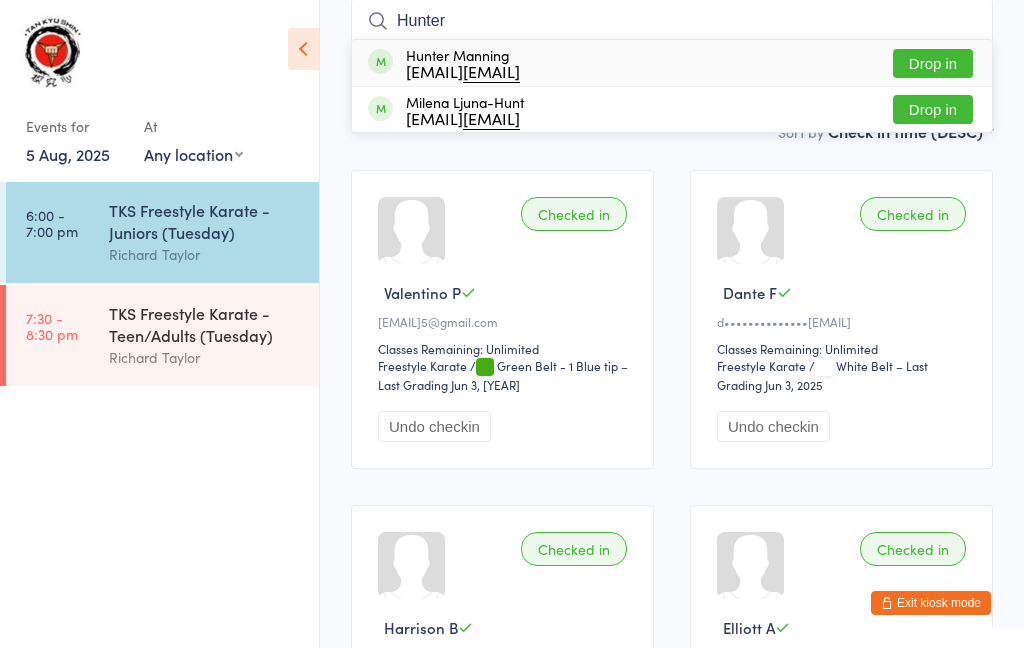 type on "Hunter" 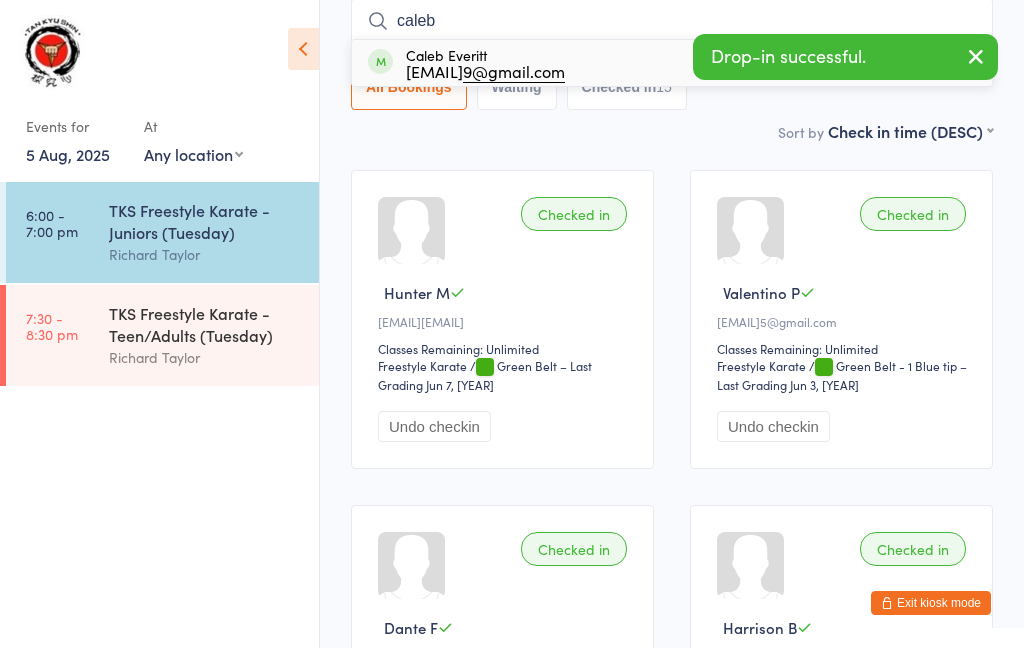 type on "caleb" 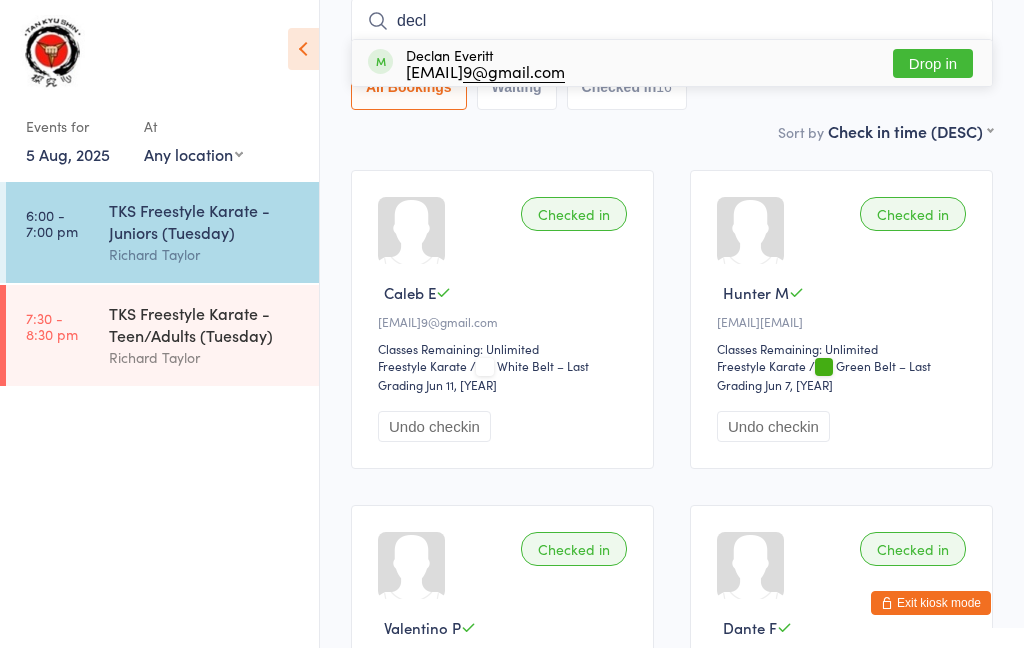 type on "decl" 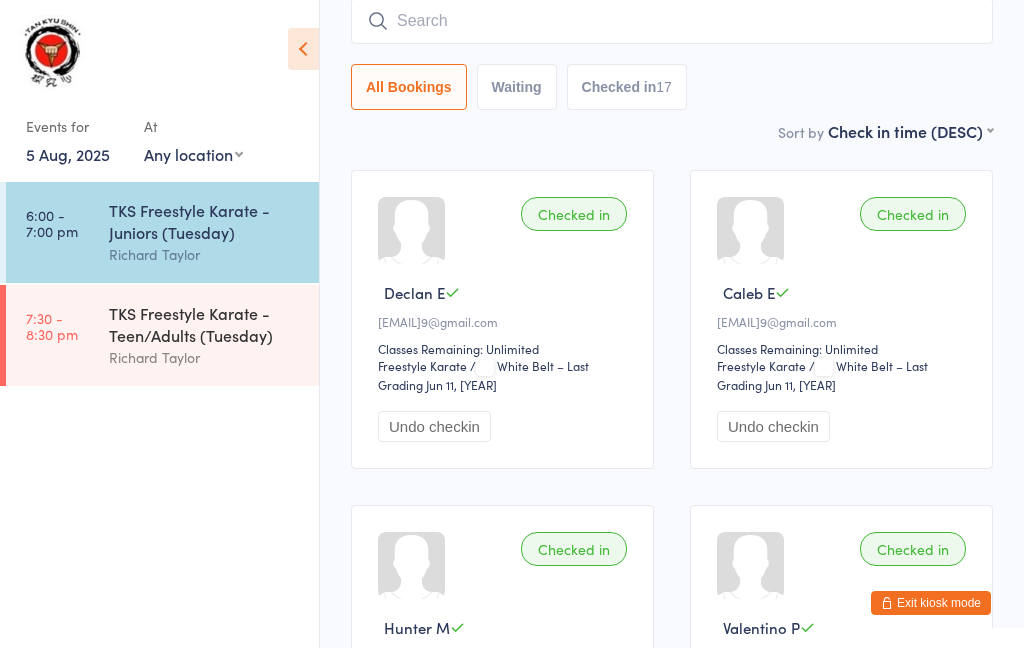 click at bounding box center (672, 21) 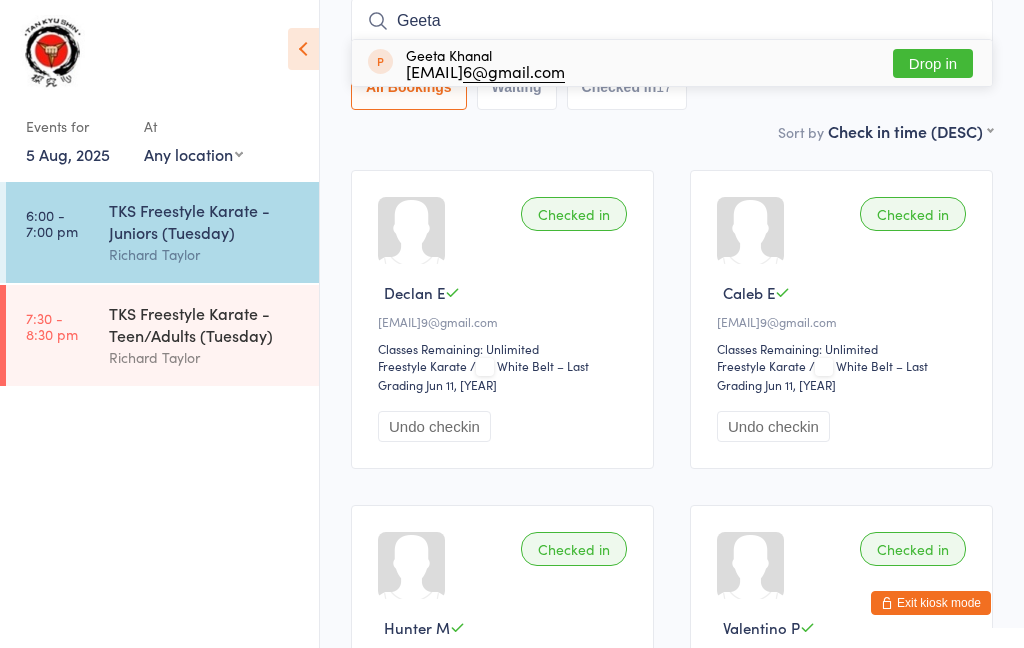 type on "Geeta" 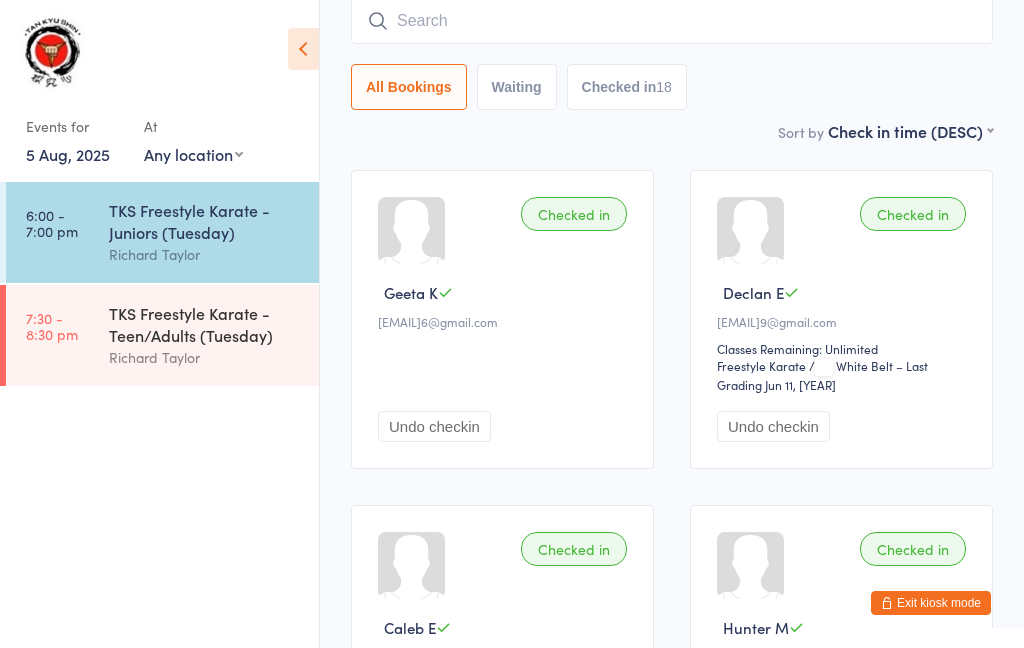 click at bounding box center (672, 21) 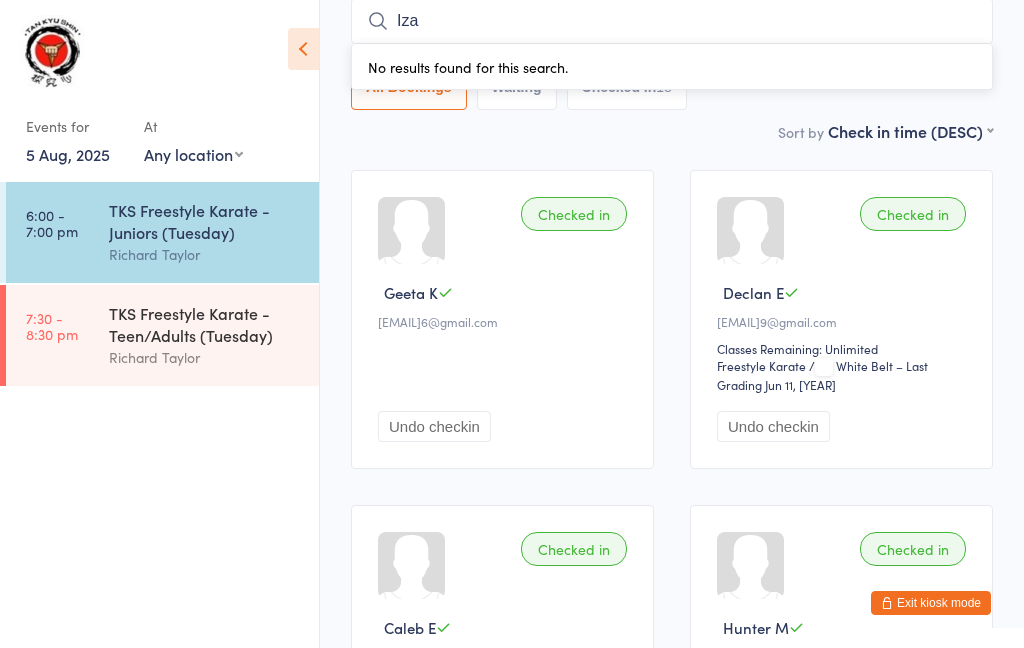 type on "Izab" 